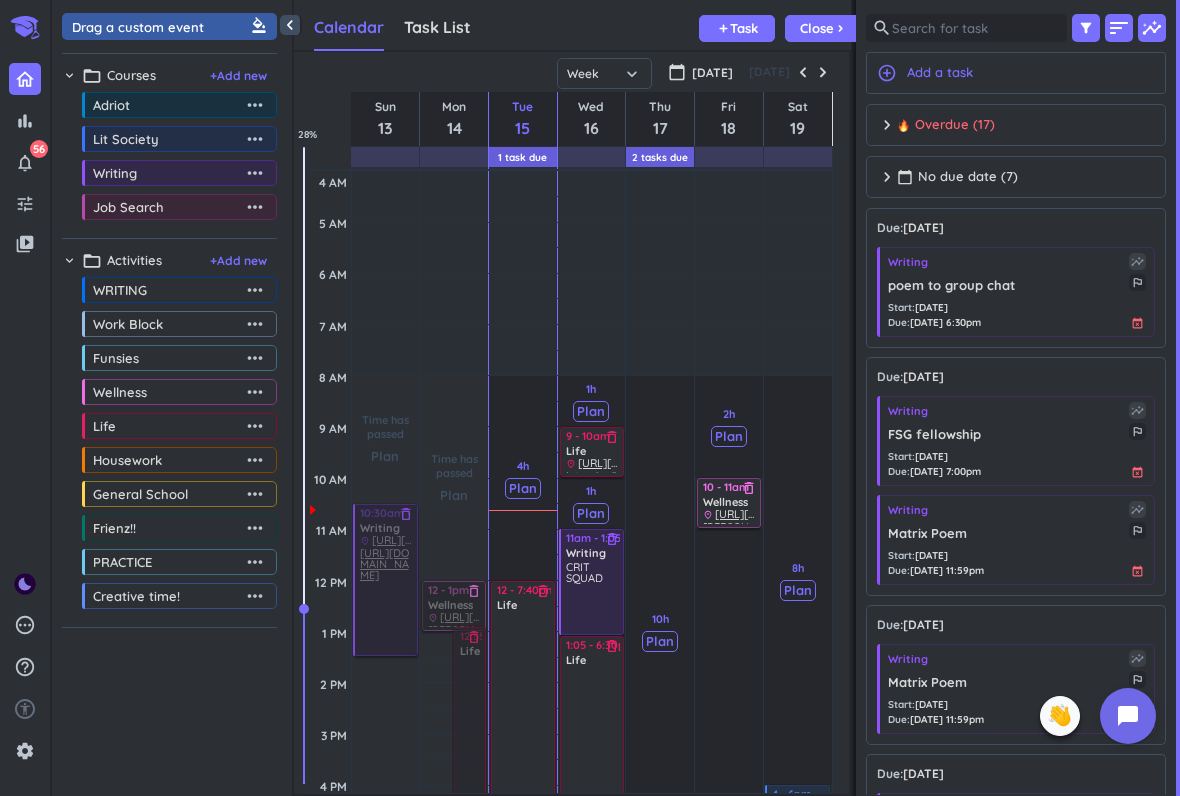 scroll, scrollTop: 0, scrollLeft: 0, axis: both 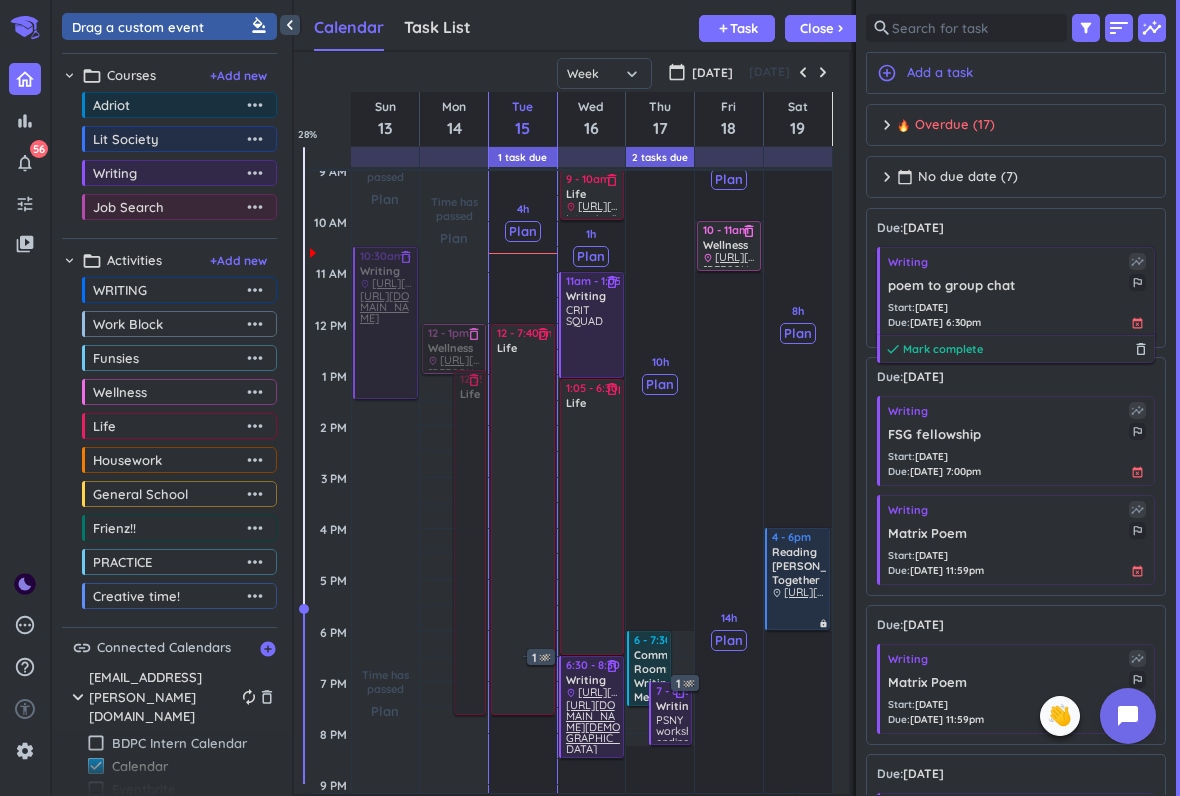 click on "Mark complete" at bounding box center [943, 349] 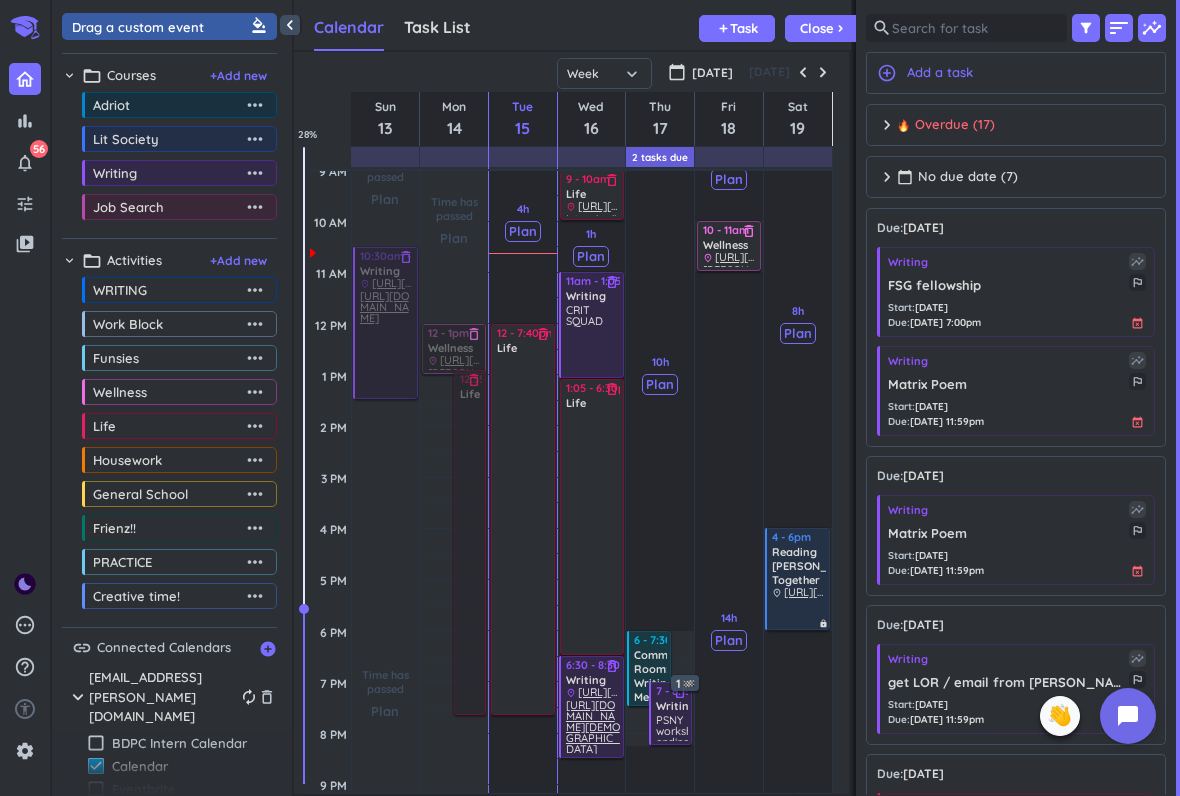 scroll, scrollTop: 0, scrollLeft: 0, axis: both 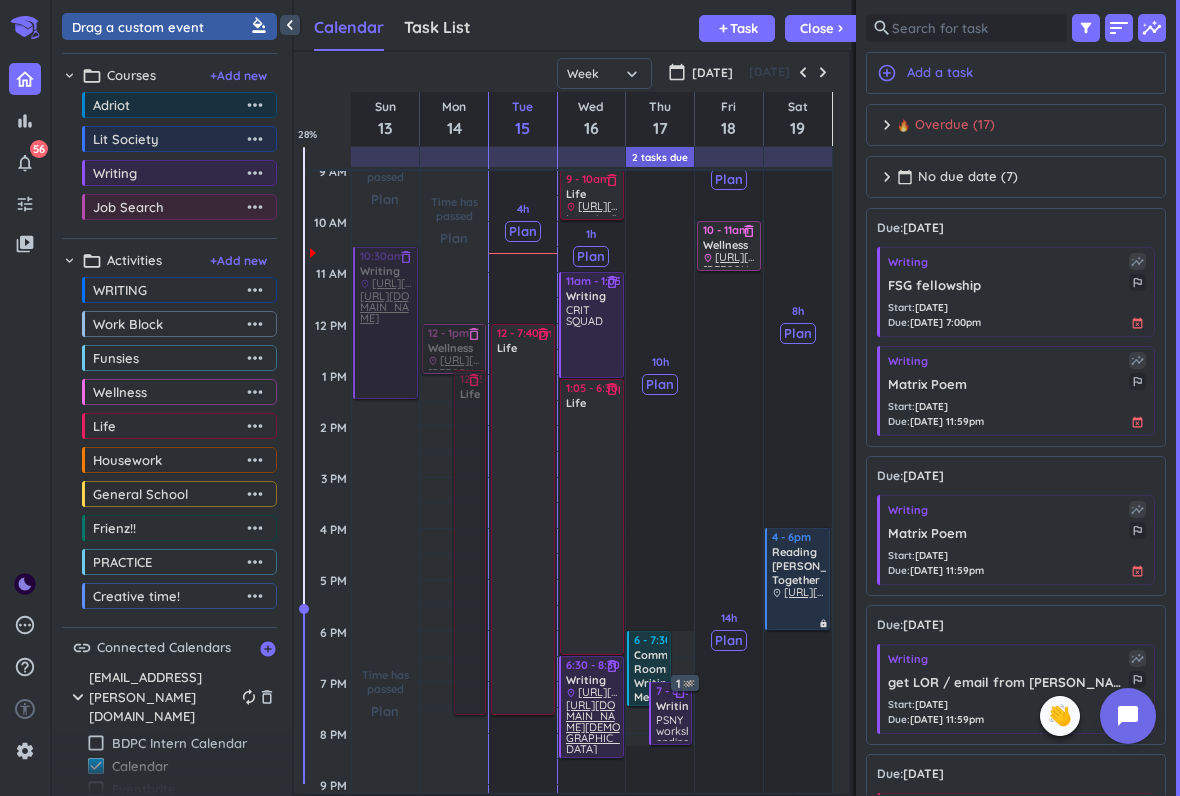 click on "chevron_right" at bounding box center [887, 125] 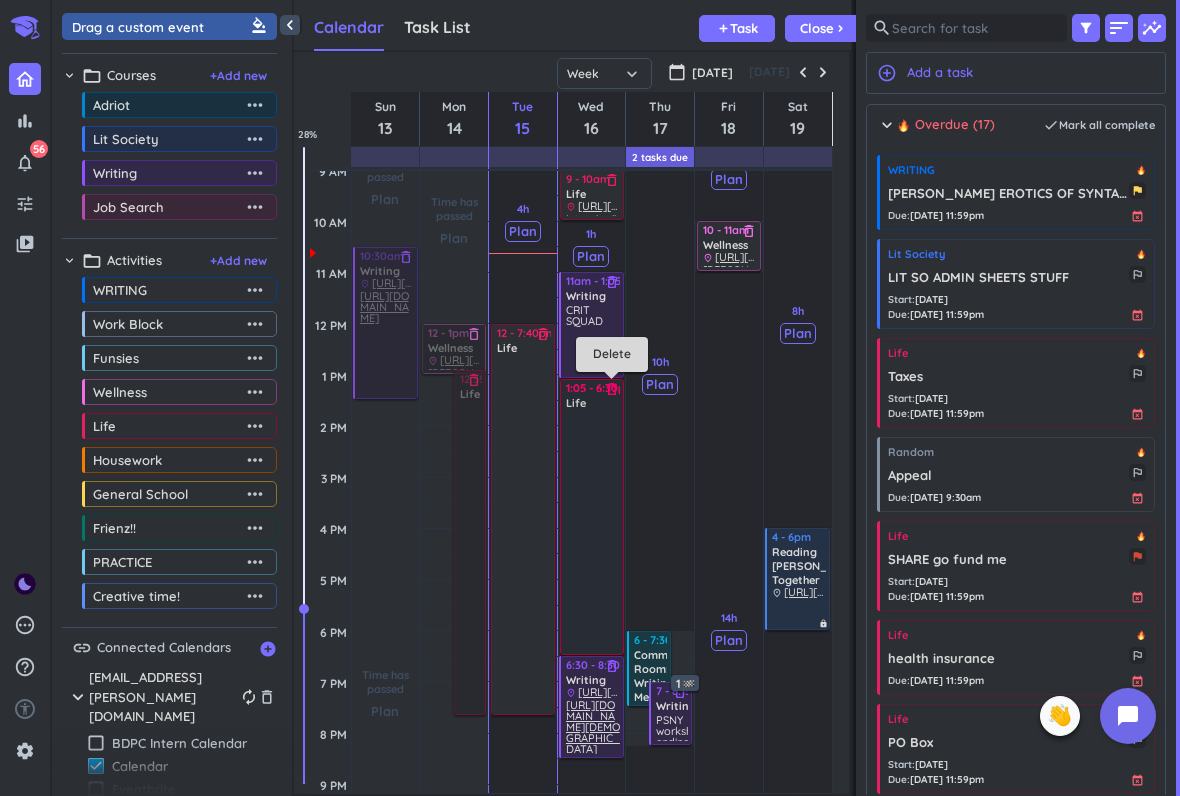 click on "delete_outline" at bounding box center (612, 389) 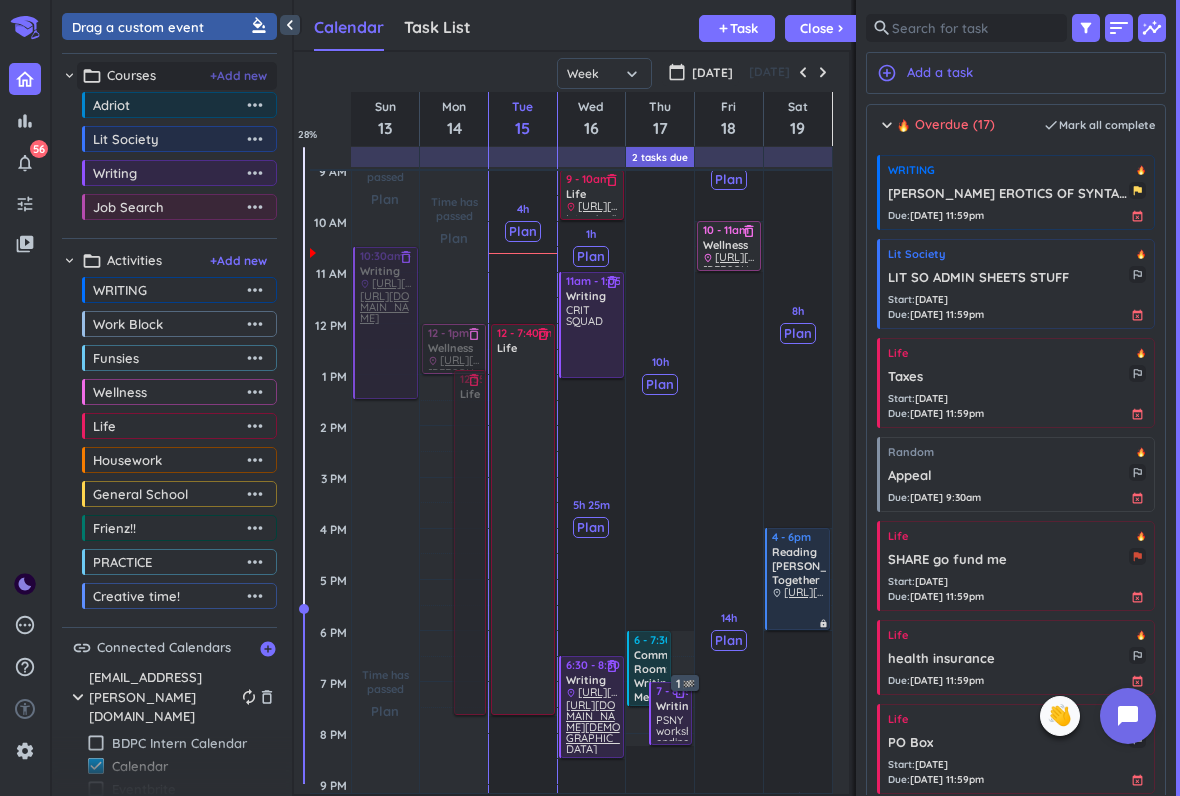 click on "+  Add new" at bounding box center (238, 76) 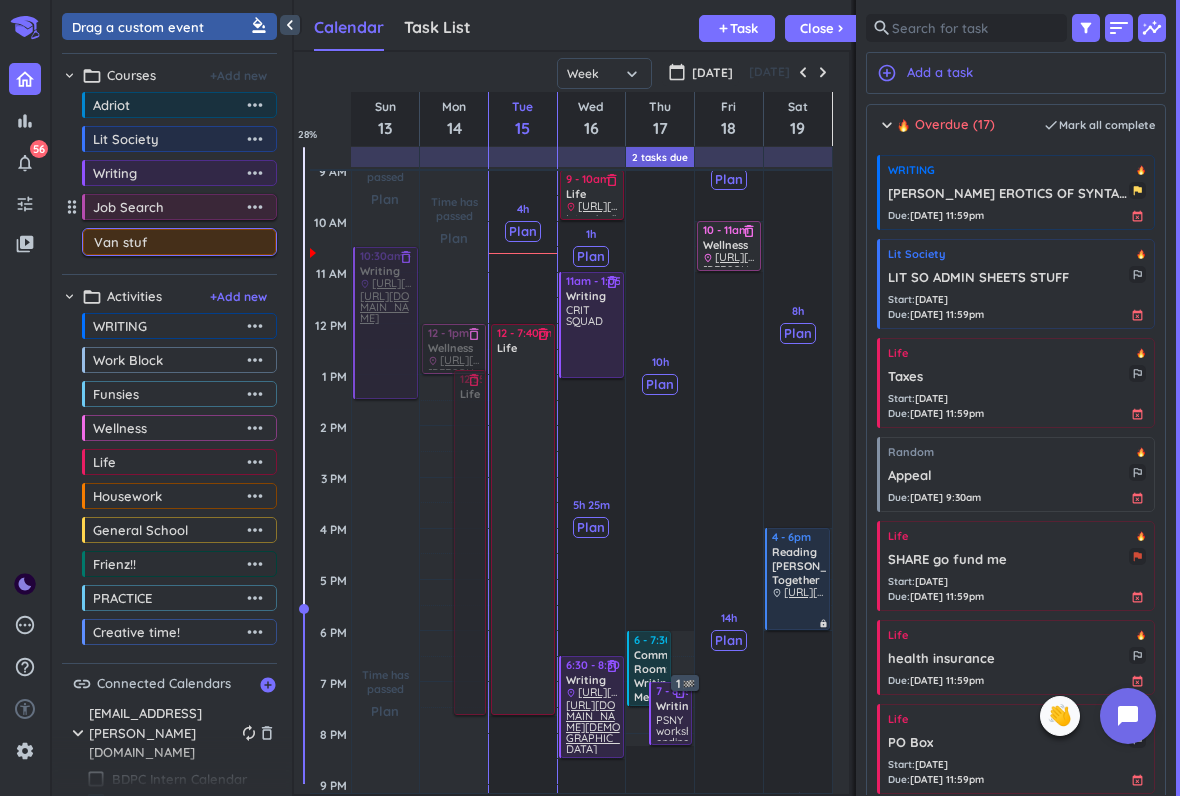 type on "Van stuff" 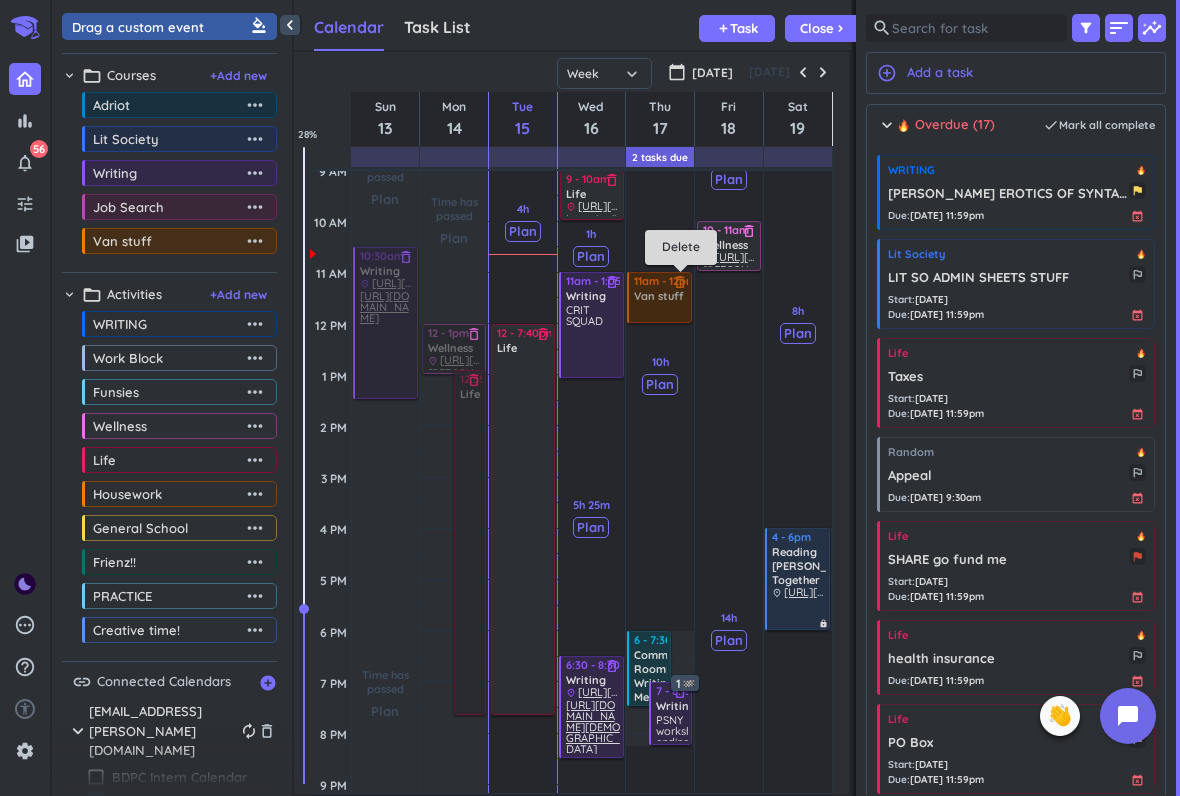 drag, startPoint x: 193, startPoint y: 242, endPoint x: 674, endPoint y: 281, distance: 482.5785 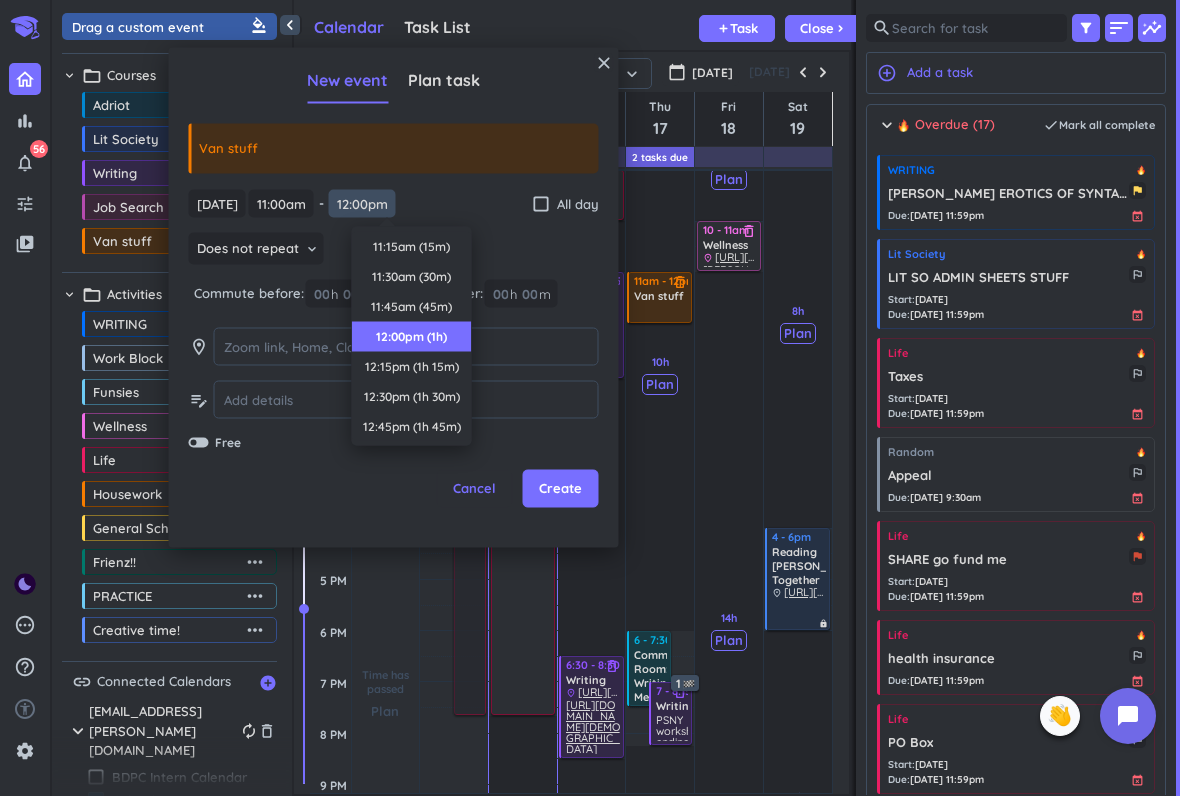 click on "12:00pm" at bounding box center (362, 203) 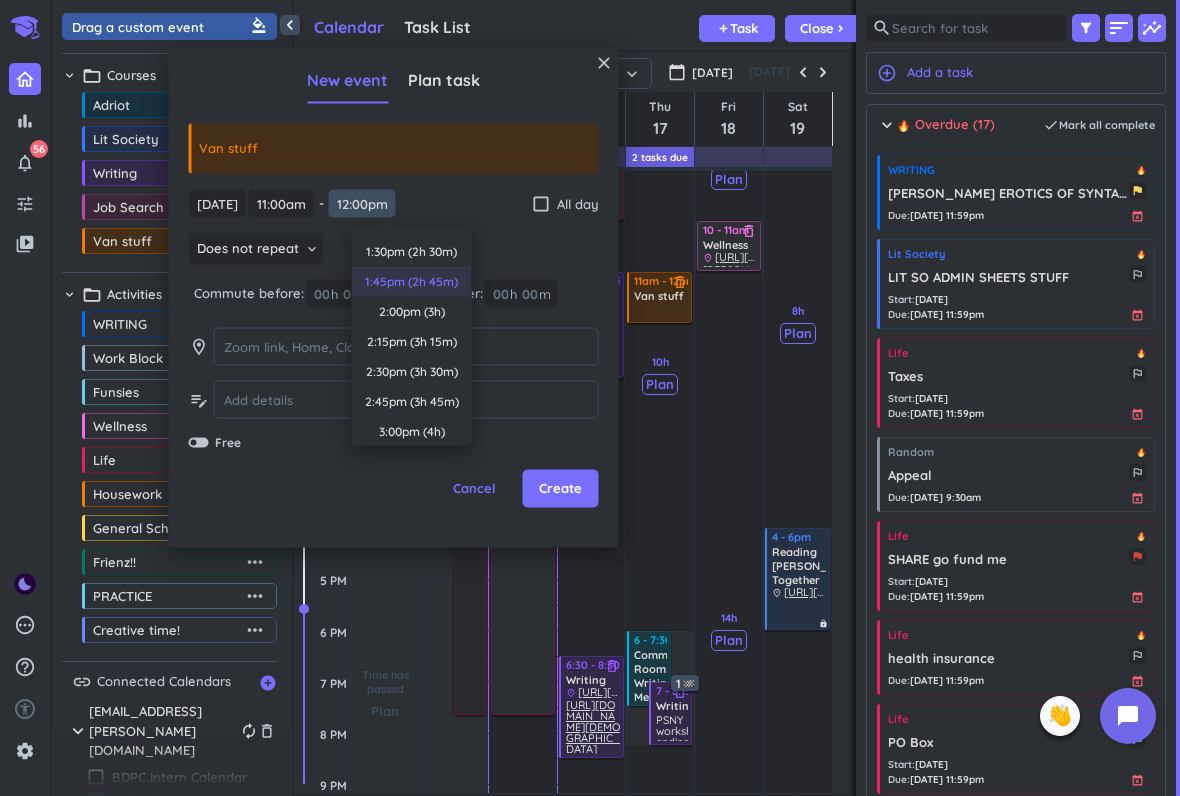 scroll, scrollTop: 475, scrollLeft: 0, axis: vertical 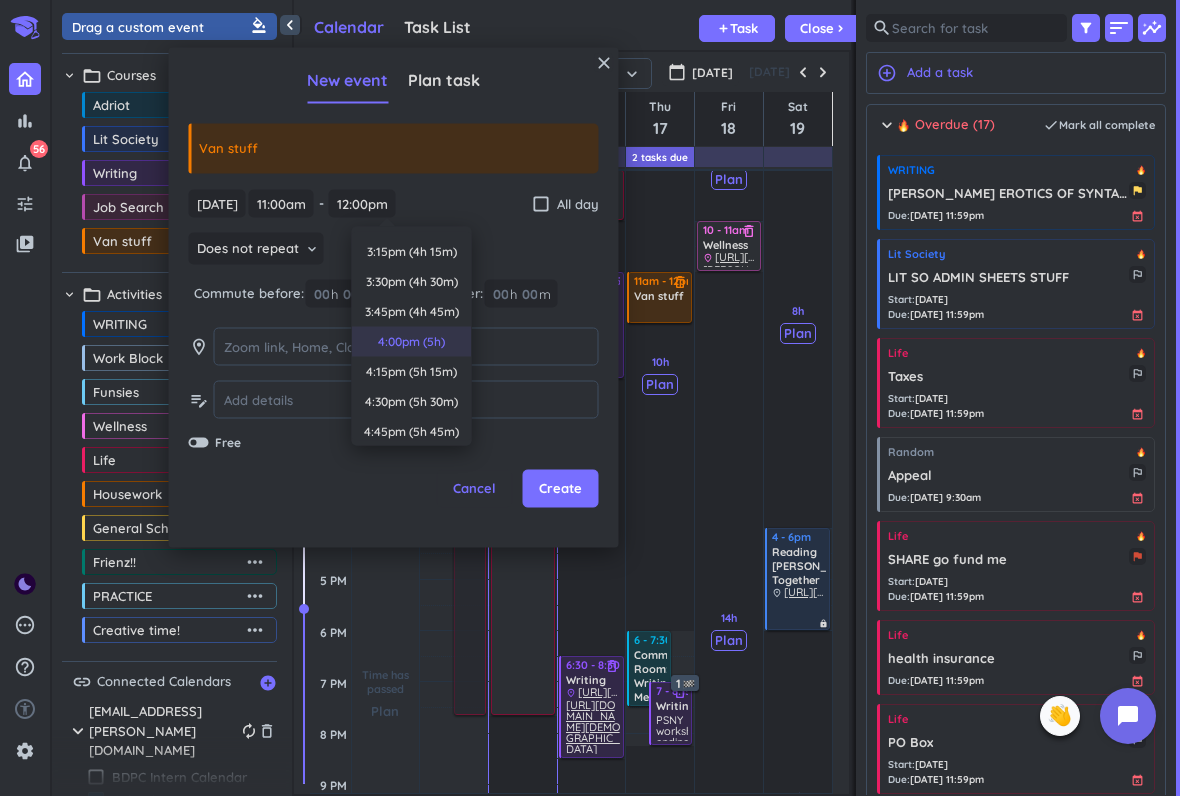 click on "4:00pm (5h)" at bounding box center (412, 342) 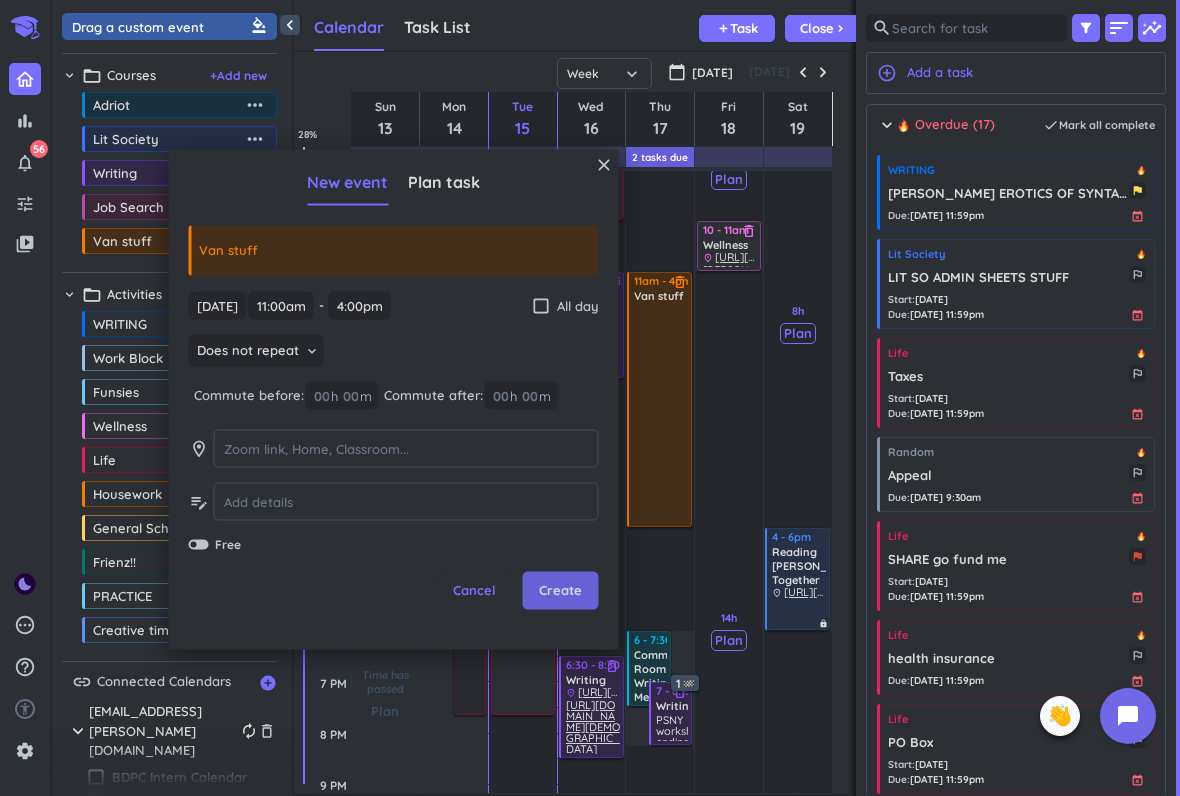 click on "Create" at bounding box center [560, 591] 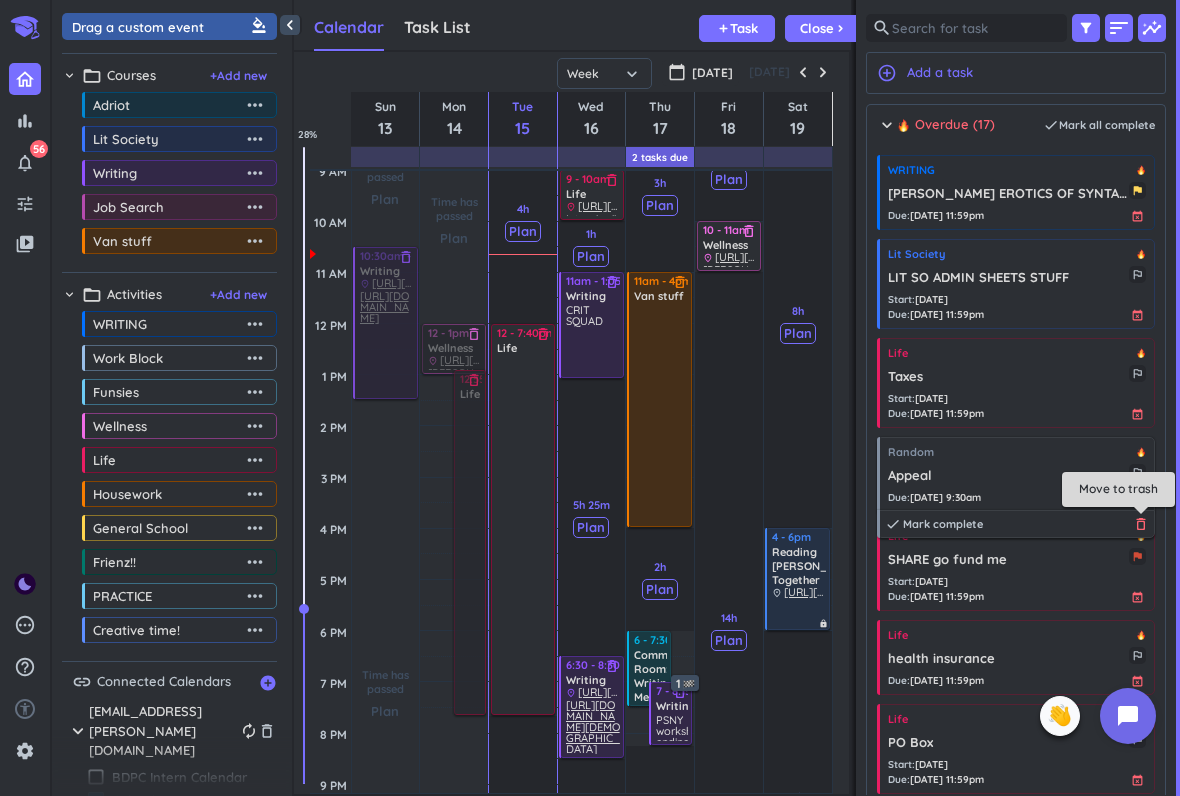 click on "delete_outline" at bounding box center (1141, 524) 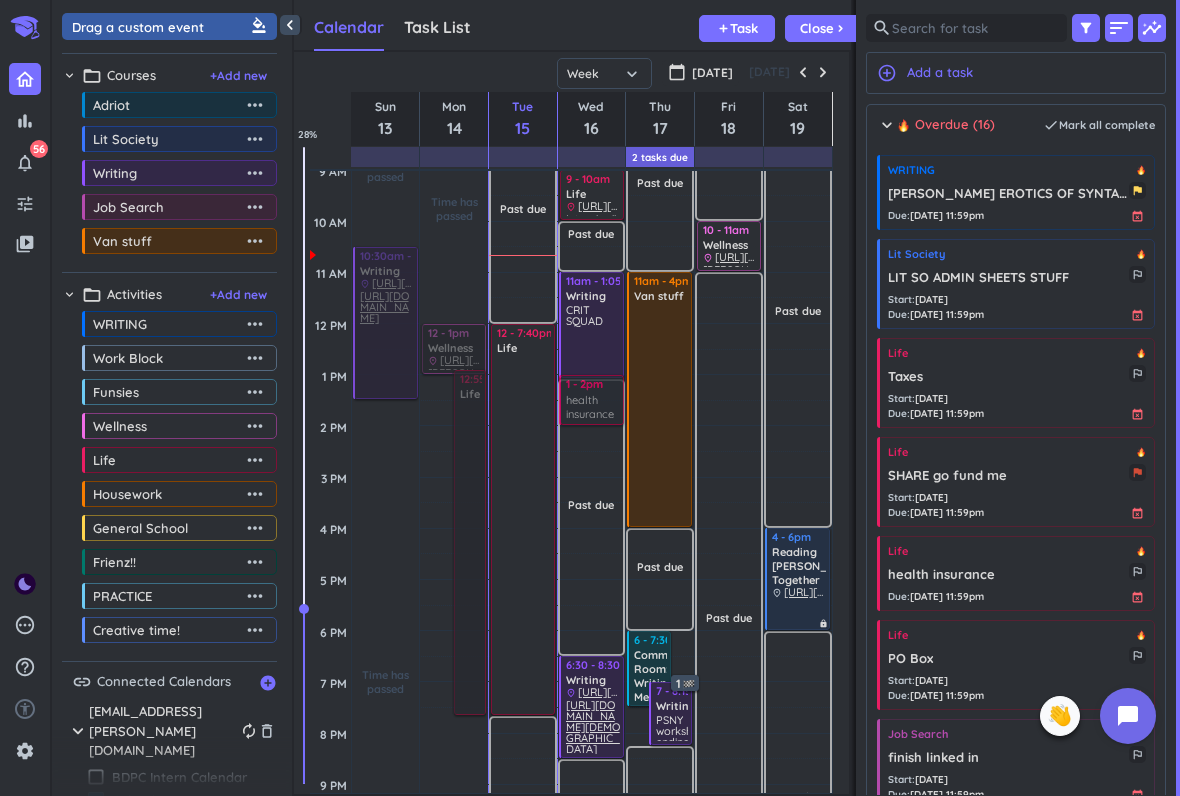 drag, startPoint x: 1007, startPoint y: 565, endPoint x: 587, endPoint y: 395, distance: 453.10043 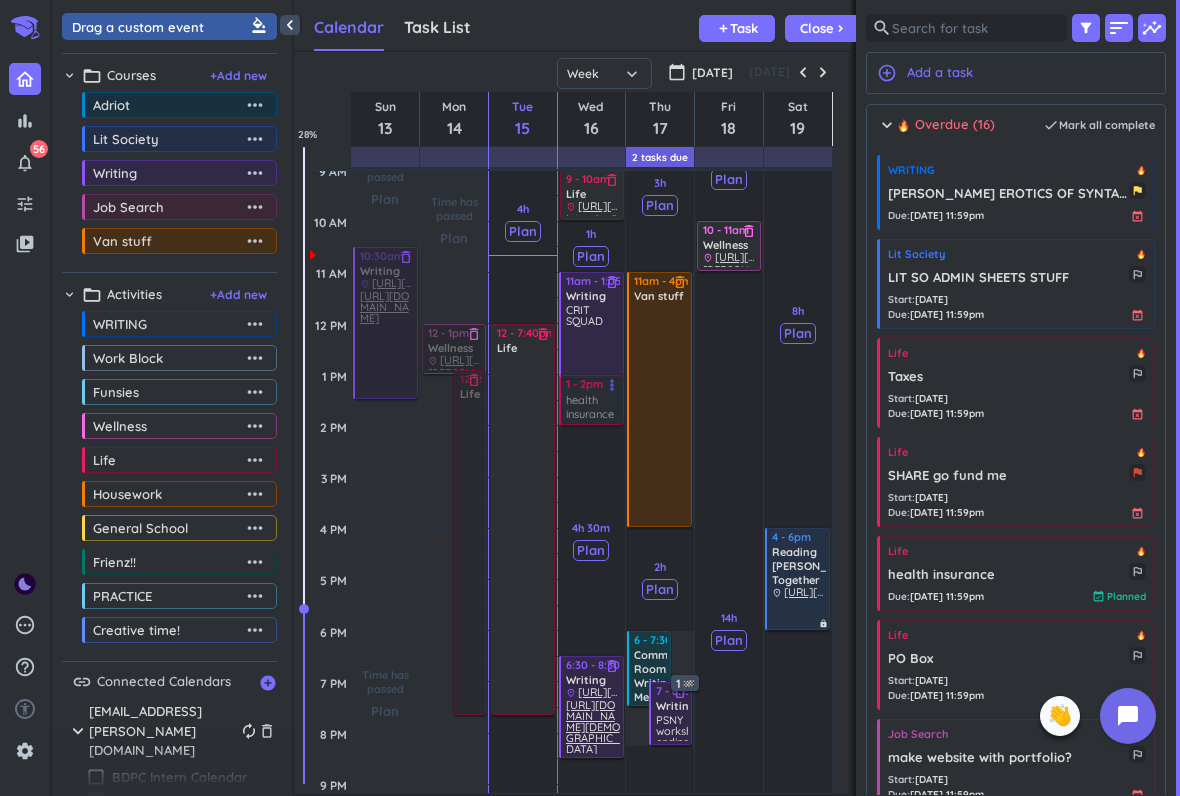 drag, startPoint x: 604, startPoint y: 404, endPoint x: 600, endPoint y: 415, distance: 11.7046995 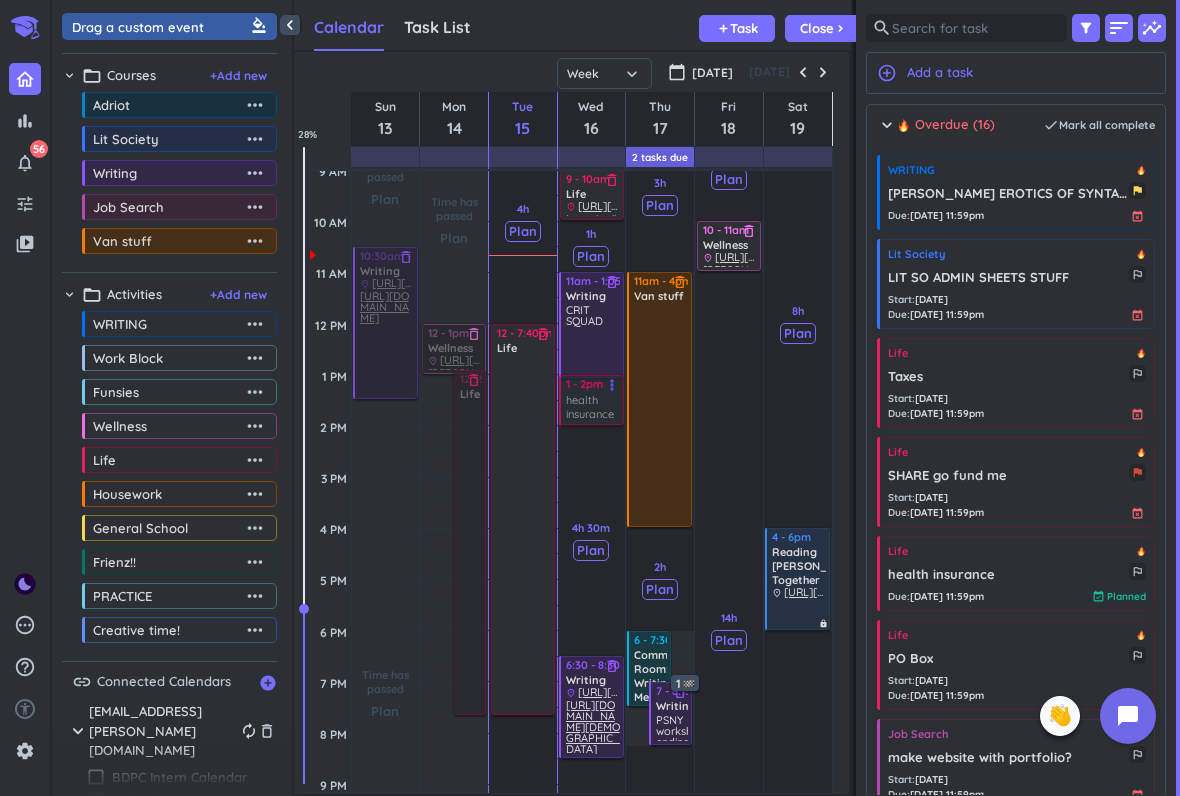 click on "1h  Past due Plan 1h  Past due Plan 4h 30m Past due Plan 4h 30m Past due Plan Adjust Awake Time Adjust Awake Time 11am - 1:05pm Writing delete_outline CRIT SQUAD 1 - 2pm Life health insurance more_vert 9 - 10am Life delete_outline place [URL][DOMAIN_NAME] Interview!! 6:30 - 8:30pm Writing delete_outline place [URL][DOMAIN_NAME] [URL][DOMAIN_NAME][DEMOGRAPHIC_DATA]
1 - 2pm Life health insurance more_vert" at bounding box center (592, 528) 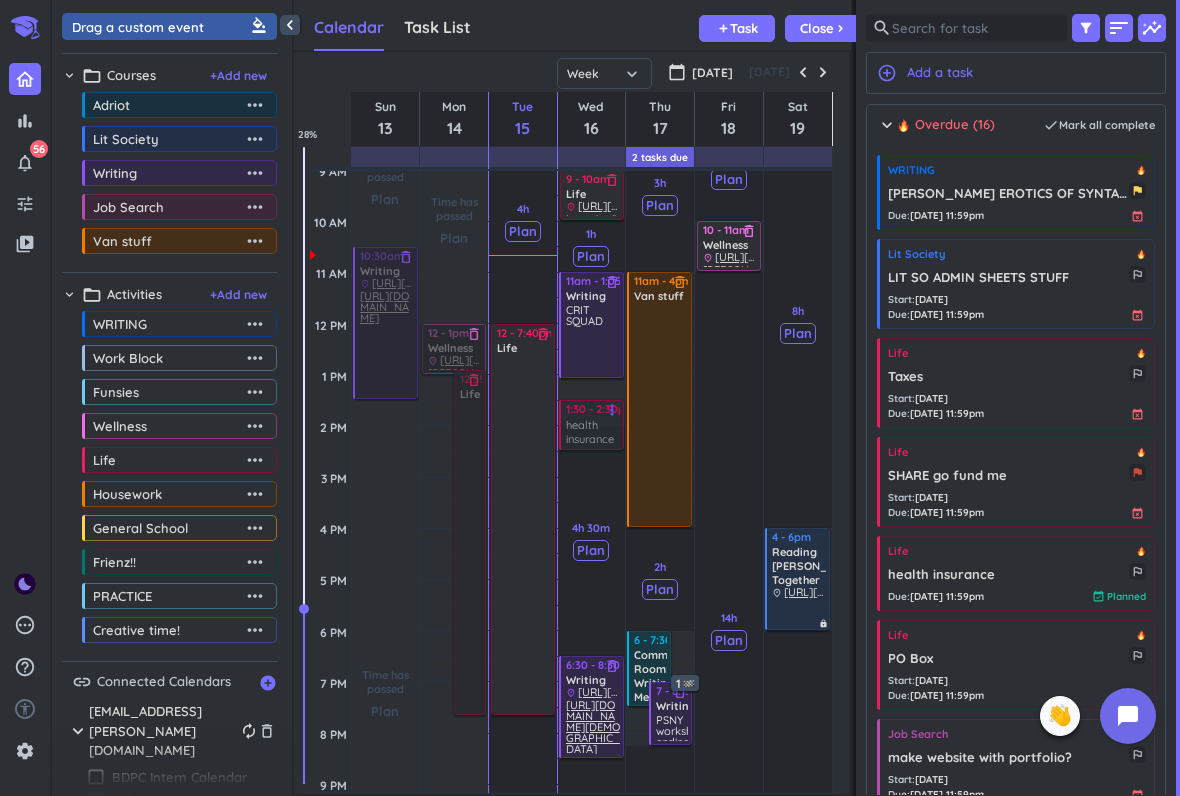 drag, startPoint x: 609, startPoint y: 405, endPoint x: 607, endPoint y: 422, distance: 17.117243 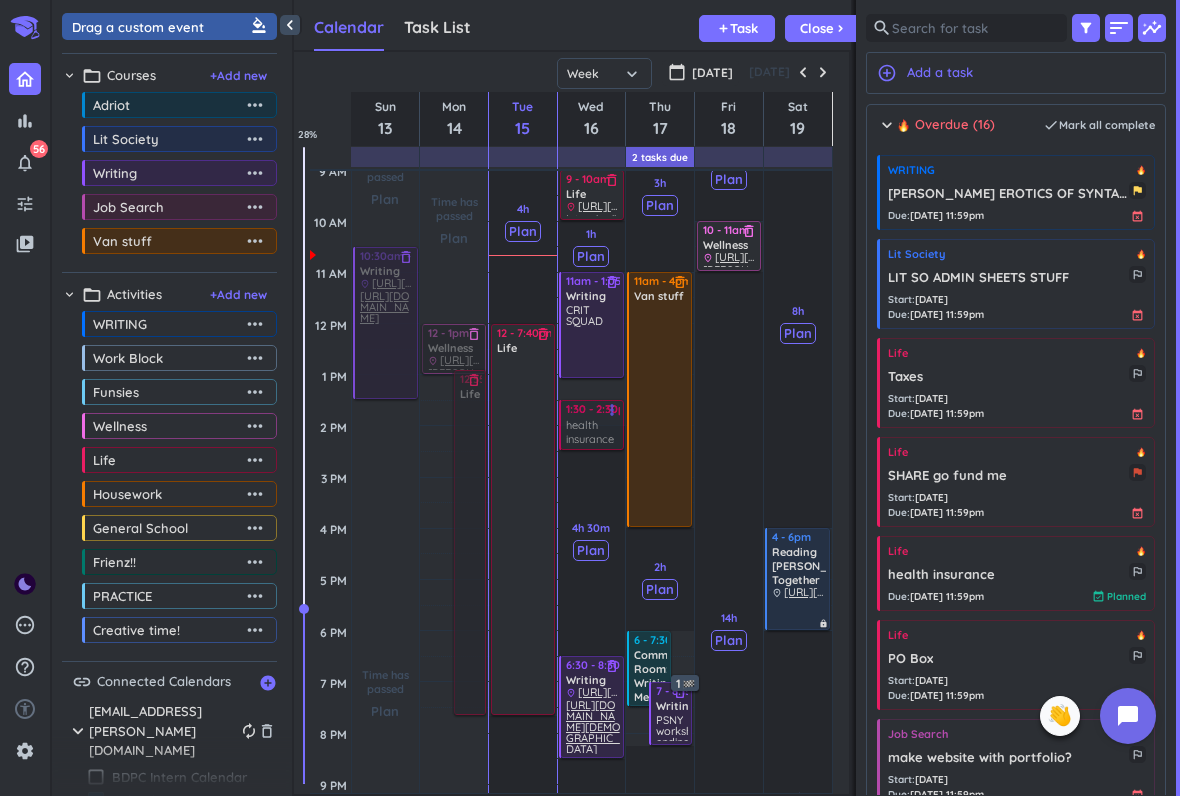 click on "1h  Past due Plan 1h  Past due Plan 4h 30m Past due Plan 4h 30m Past due Plan Adjust Awake Time Adjust Awake Time 11am - 1:05pm Writing delete_outline CRIT SQUAD 1 - 2pm Life health insurance more_vert 9 - 10am Life delete_outline place [URL][DOMAIN_NAME] Interview!! 6:30 - 8:30pm Writing delete_outline place [URL][DOMAIN_NAME] [URL][DOMAIN_NAME][DEMOGRAPHIC_DATA]
1:30 - 2:30pm Life health insurance more_vert" at bounding box center (592, 528) 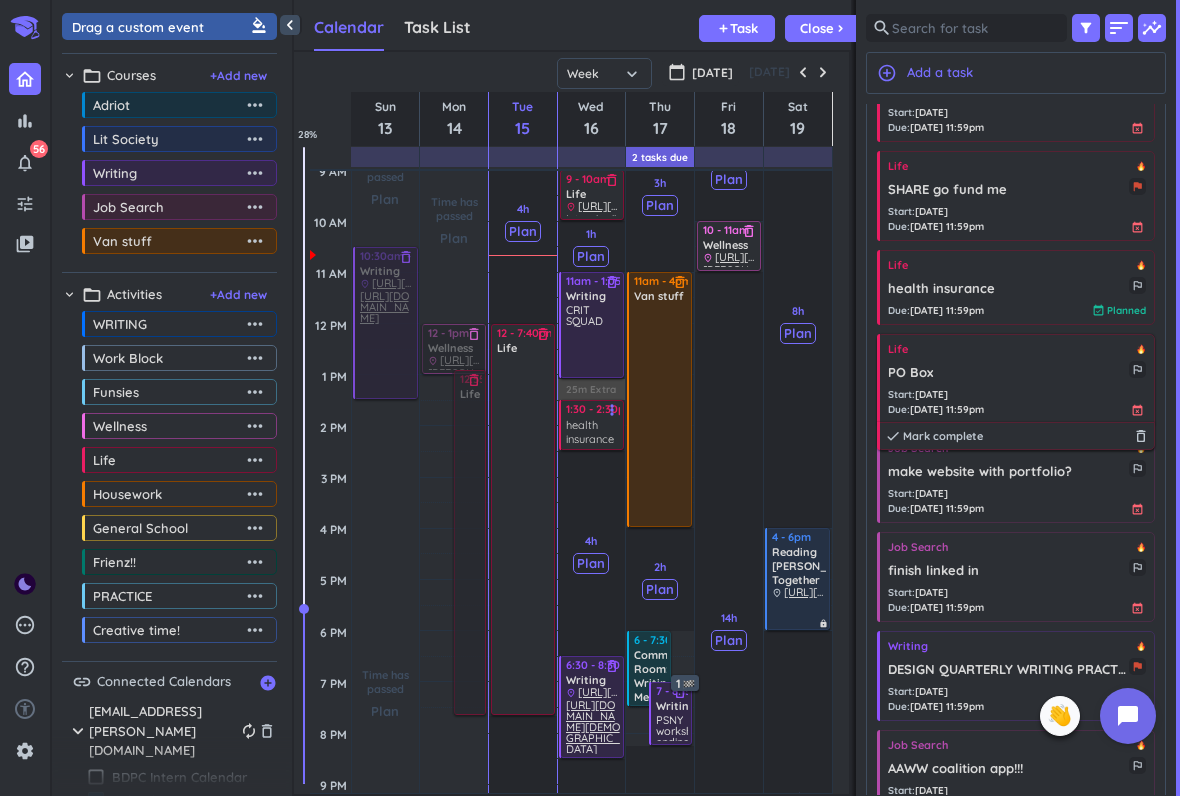 scroll, scrollTop: 350, scrollLeft: 0, axis: vertical 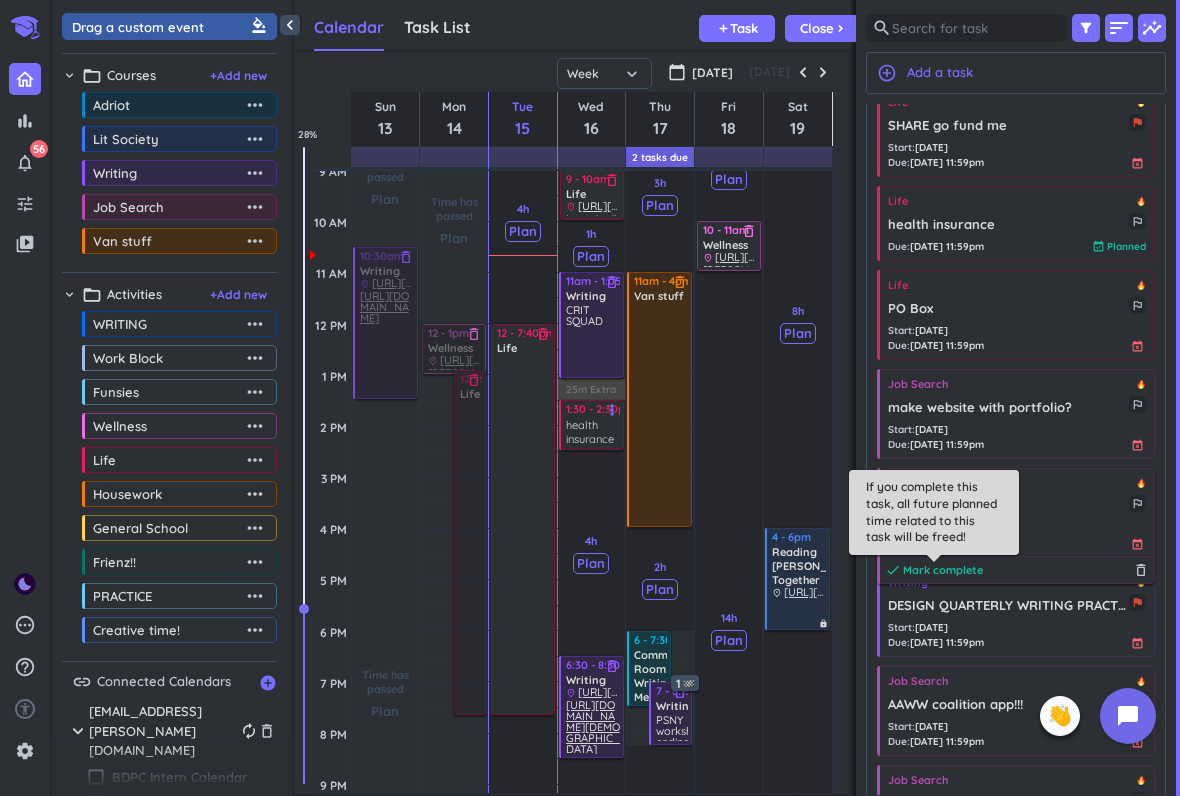 click on "Mark complete" at bounding box center (943, 570) 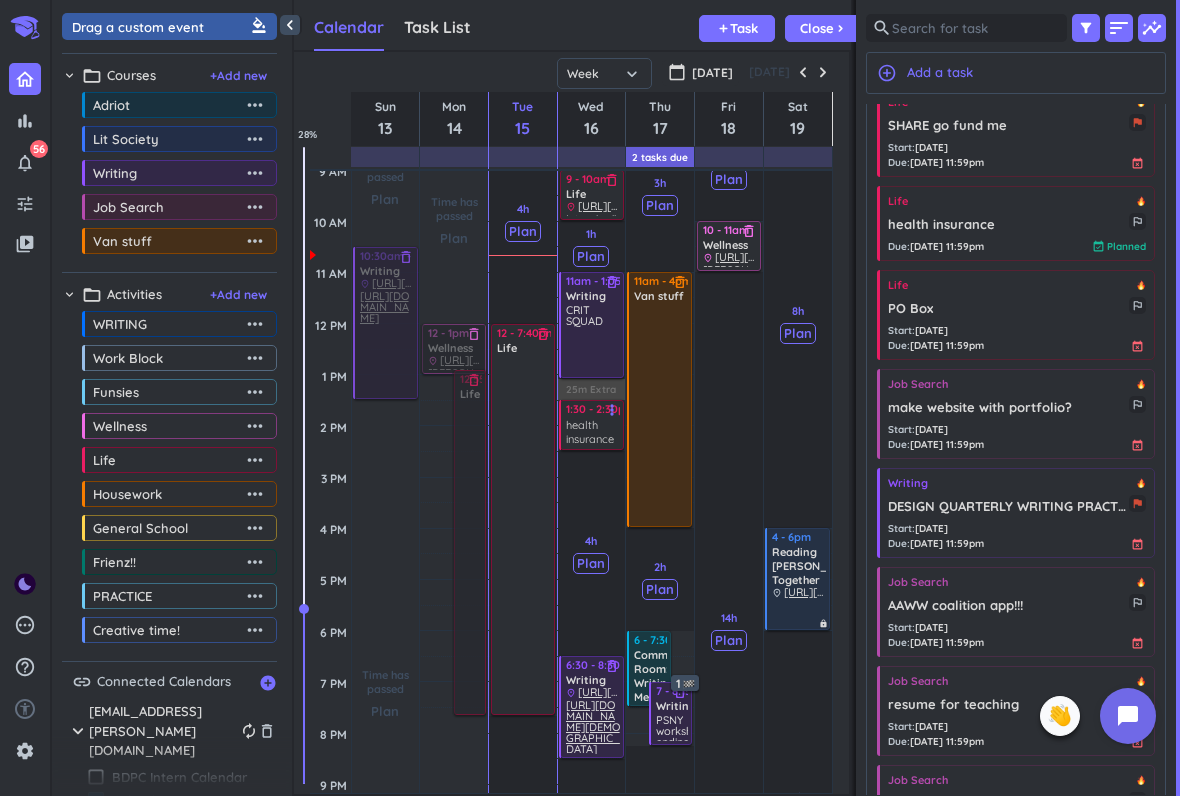 scroll, scrollTop: 601, scrollLeft: 0, axis: vertical 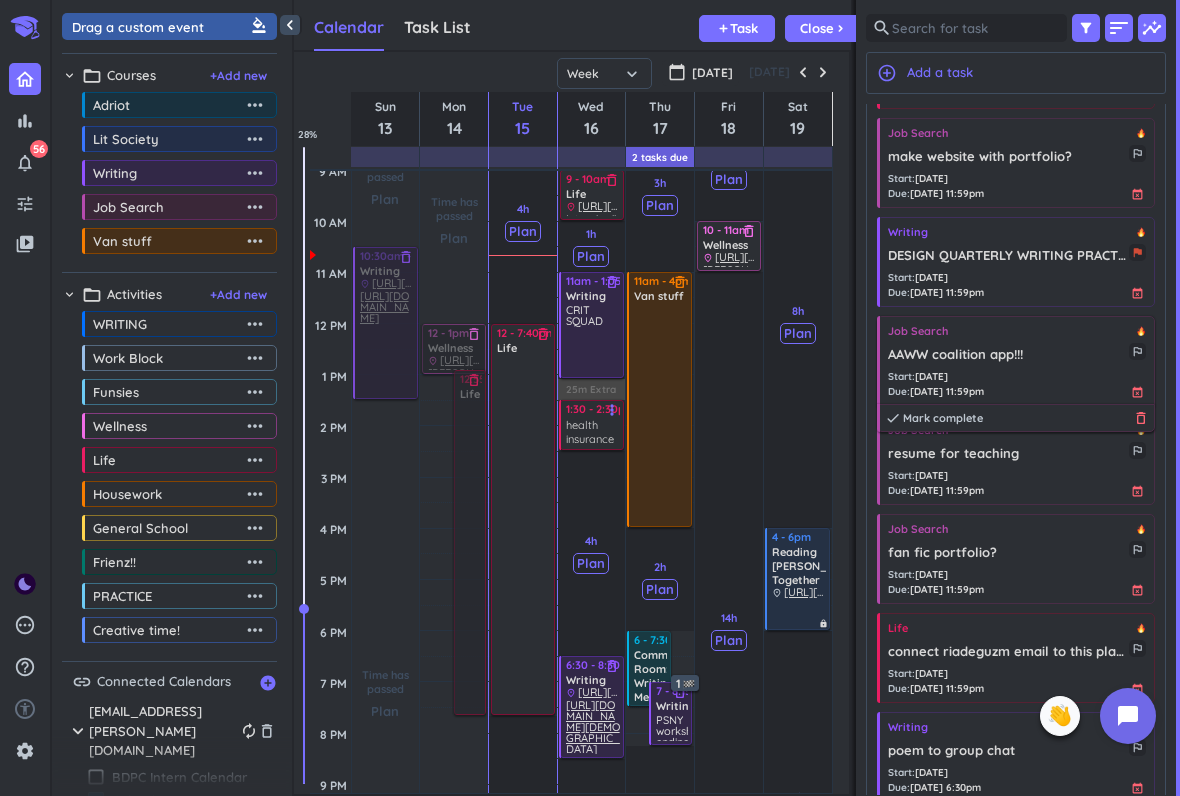 click on "delete_outline" at bounding box center (1141, 418) 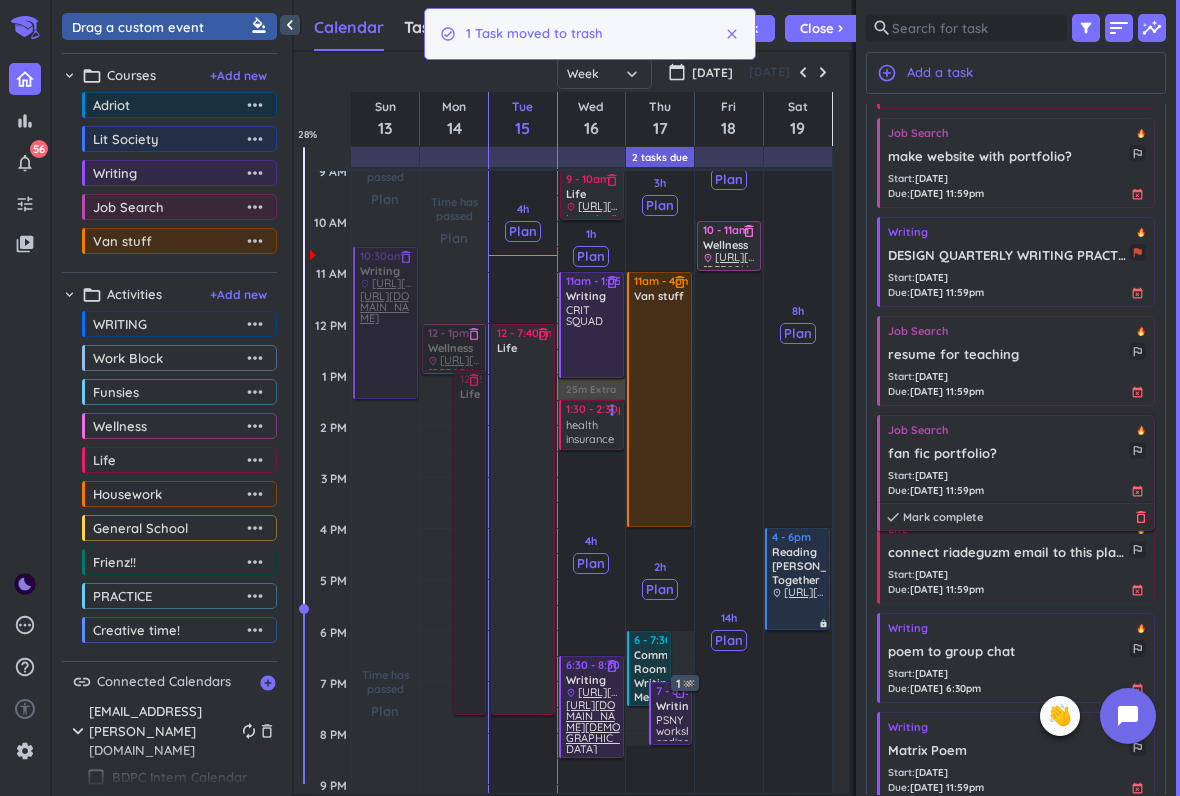 click on "delete_outline" at bounding box center [1141, 517] 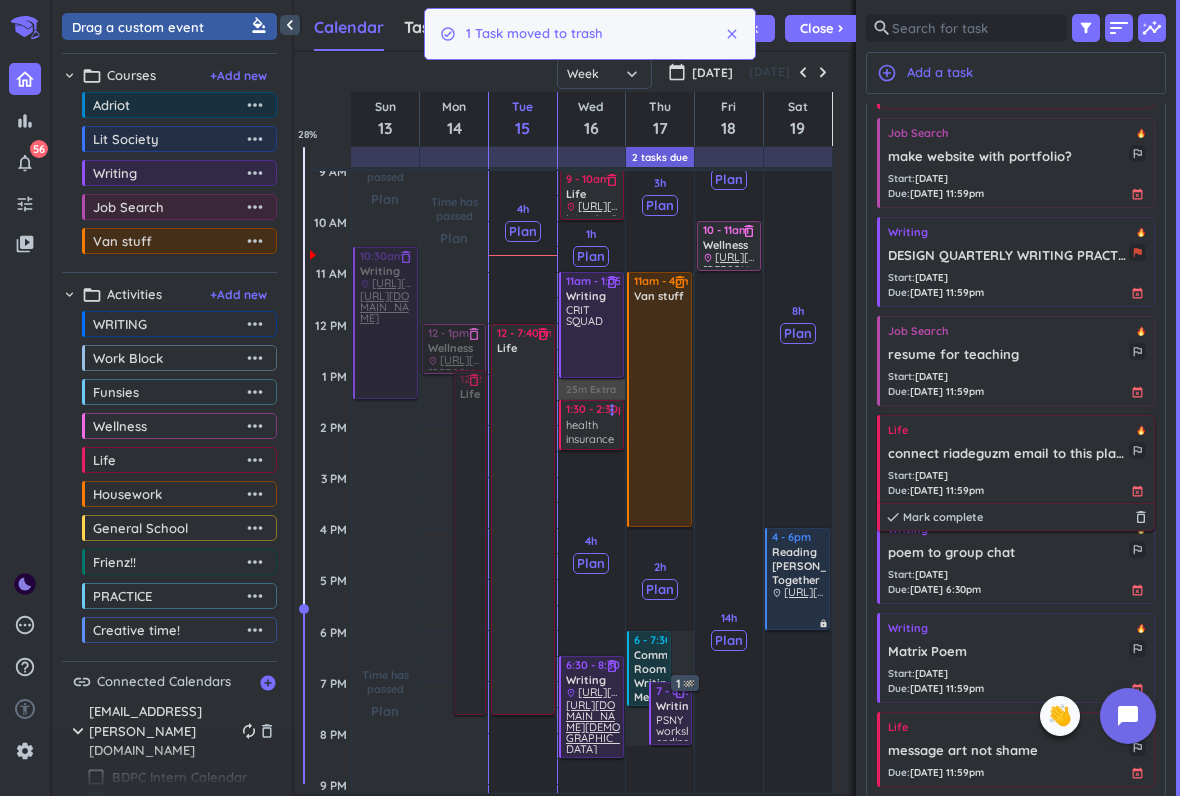 click on "Life" at bounding box center (1012, 430) 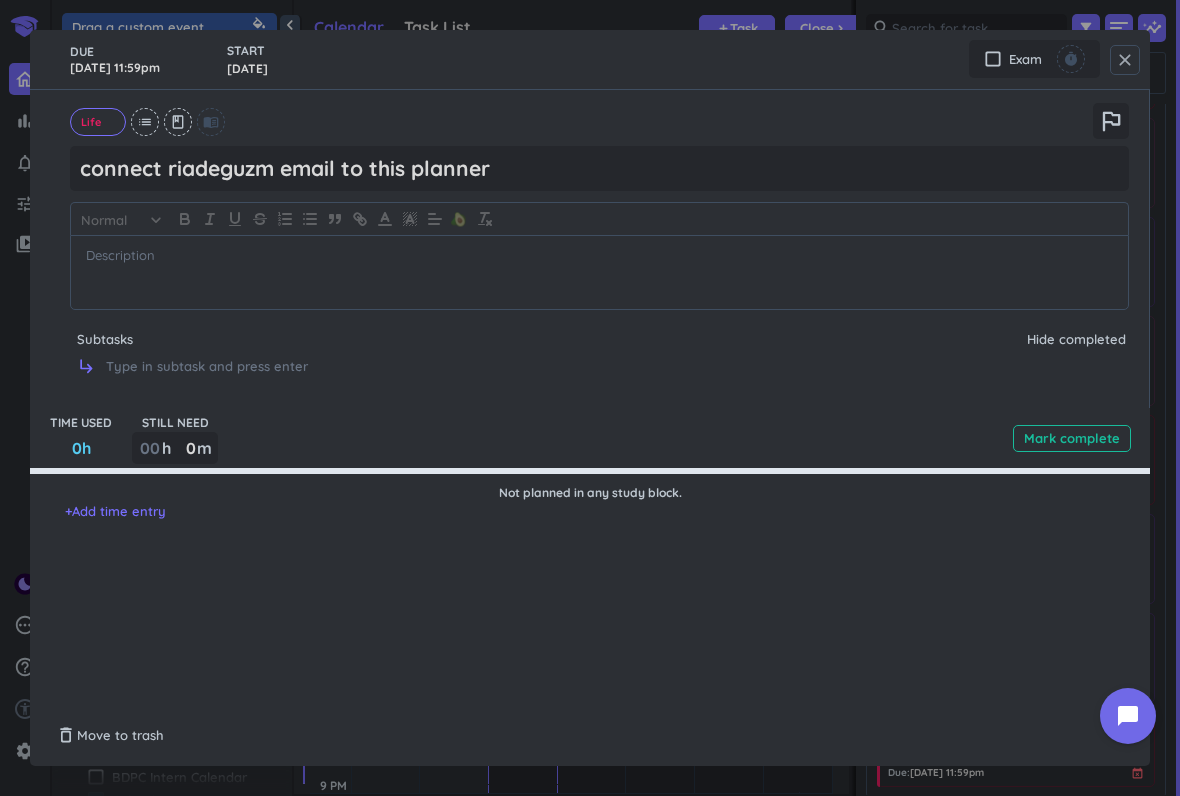 click on "close" at bounding box center (1125, 60) 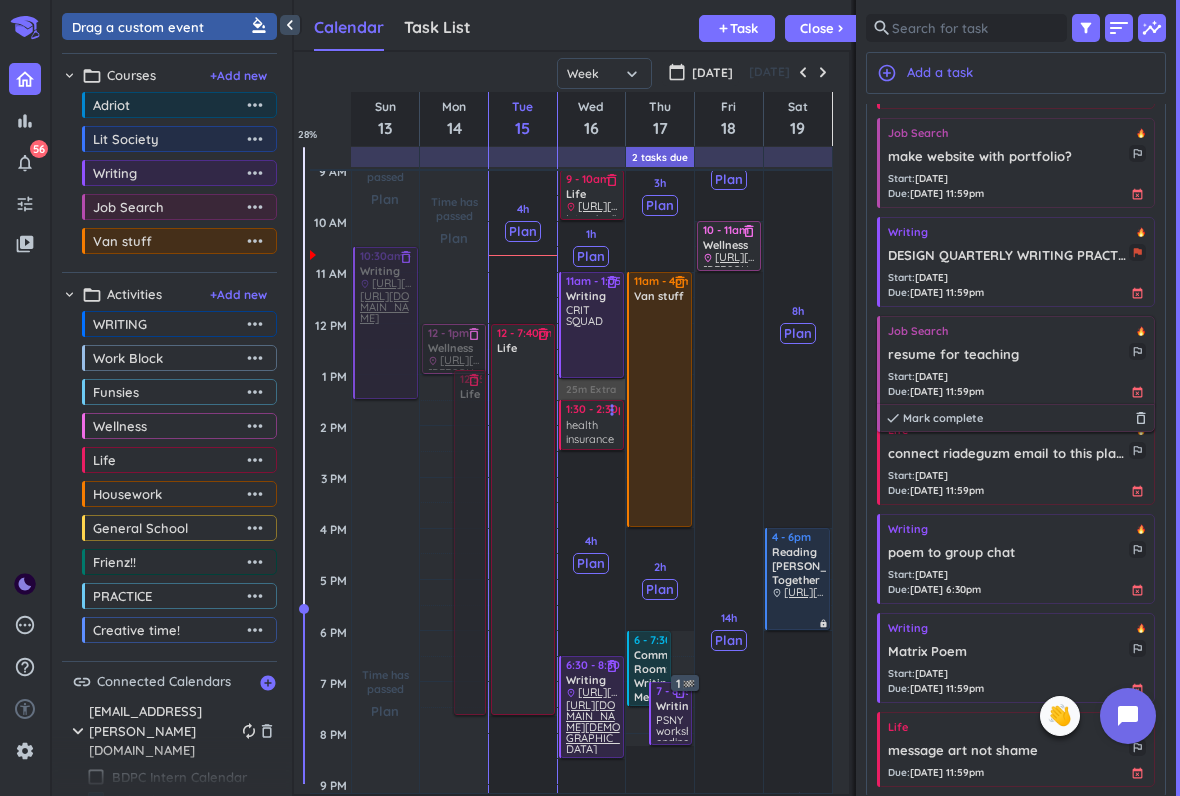 scroll, scrollTop: 625, scrollLeft: 0, axis: vertical 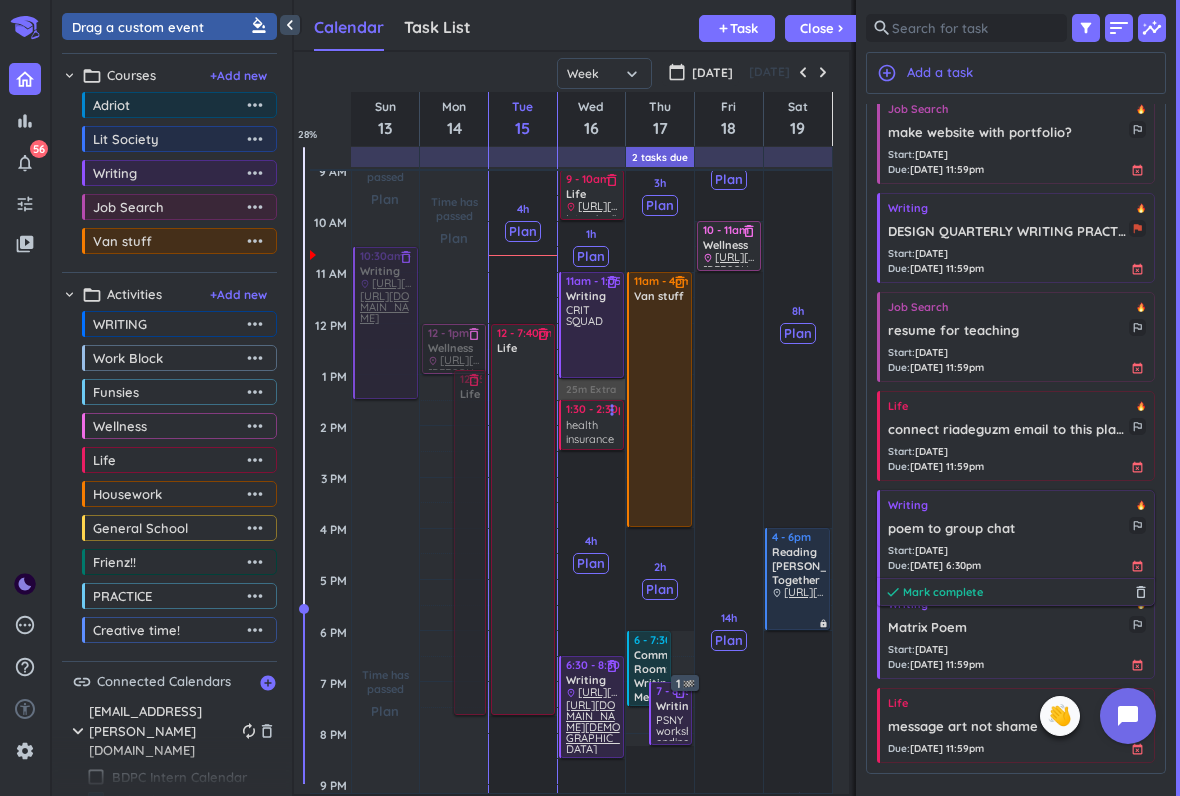 click on "Mark complete" at bounding box center (943, 592) 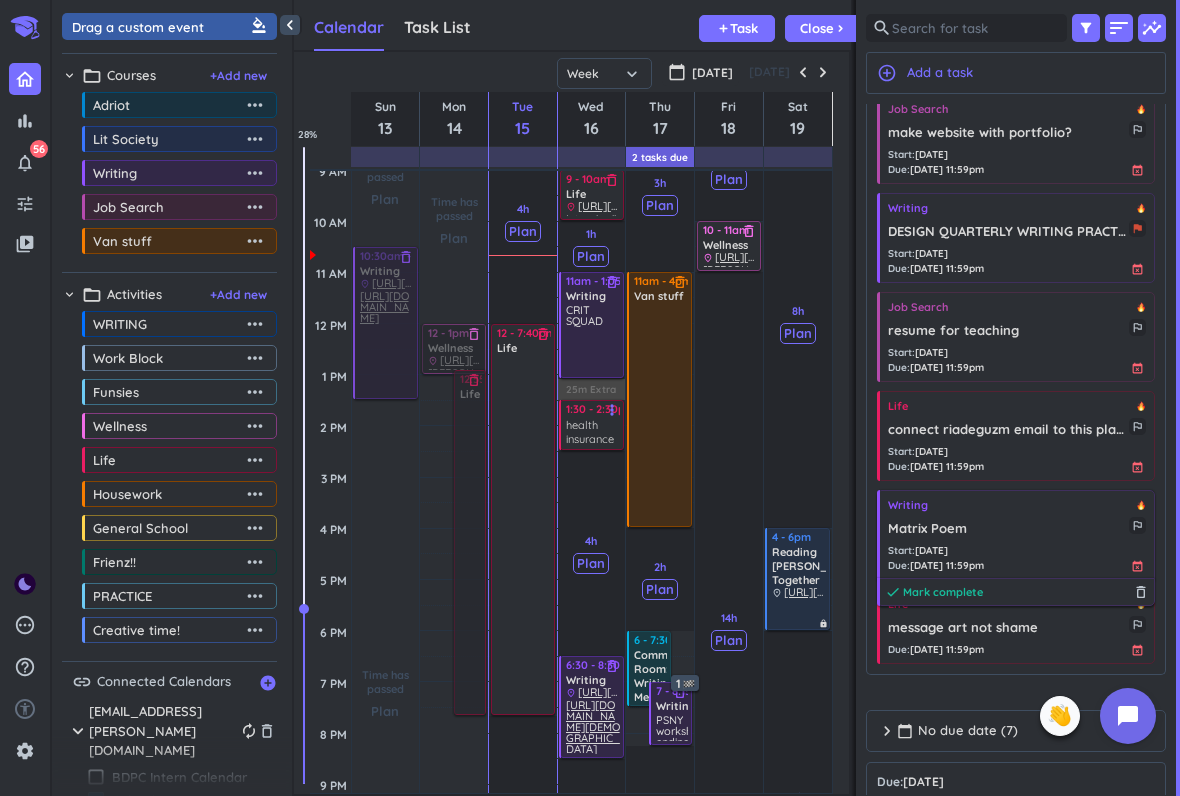 click on "Mark complete" at bounding box center (943, 592) 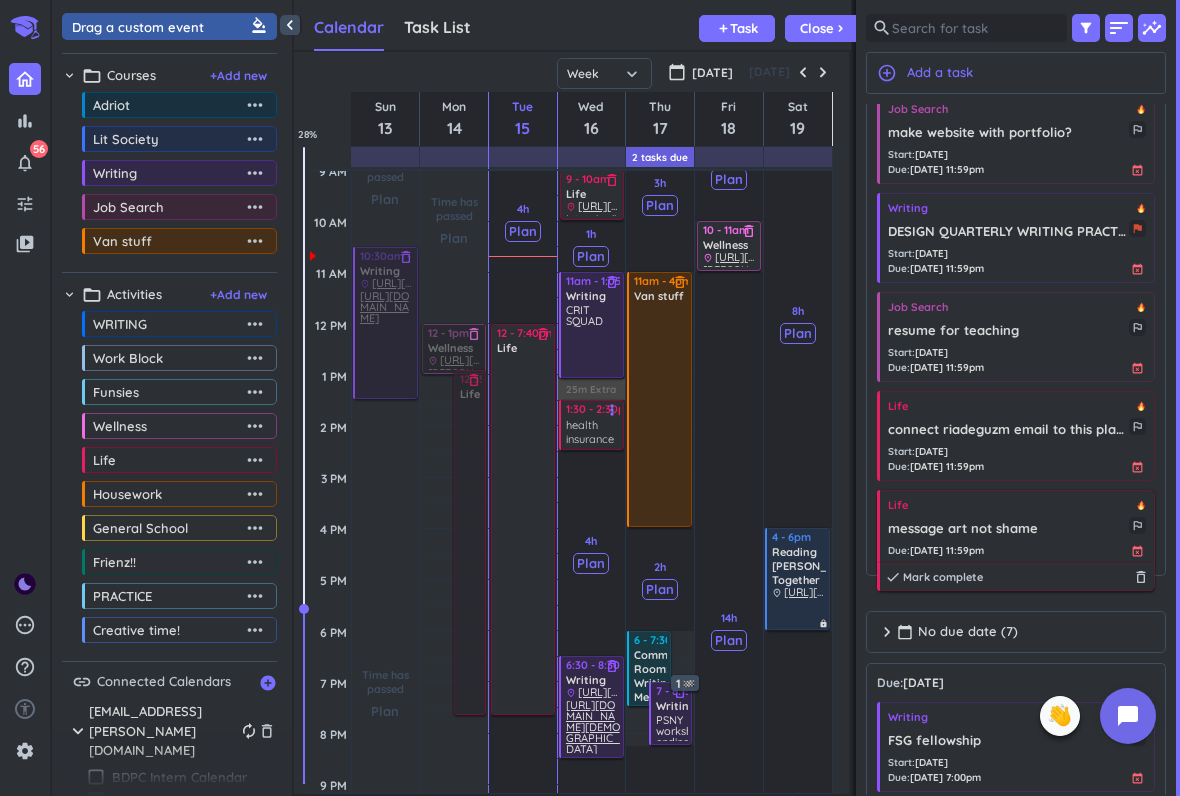 click on "Life message art not shame outlined_flag Due :  [DATE] 11:59pm event_busy done [PERSON_NAME] complete delete_outline" at bounding box center (1016, 527) 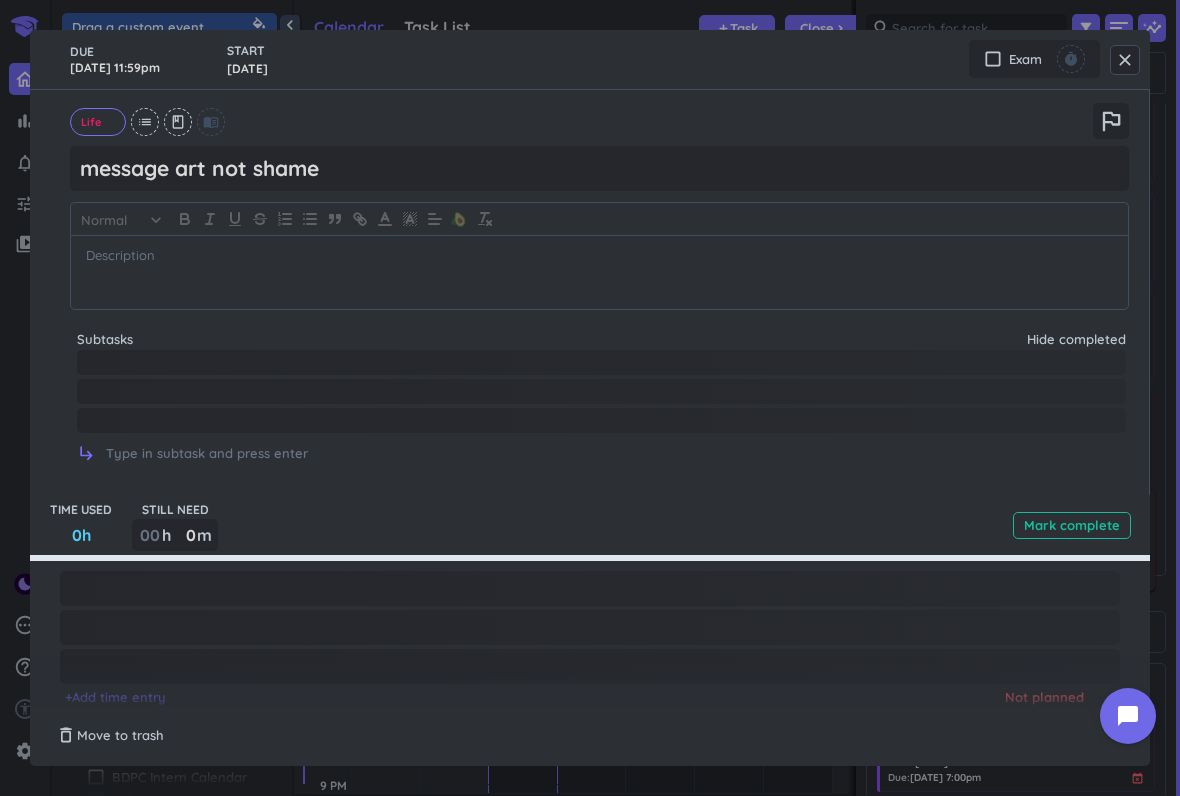 type on "x" 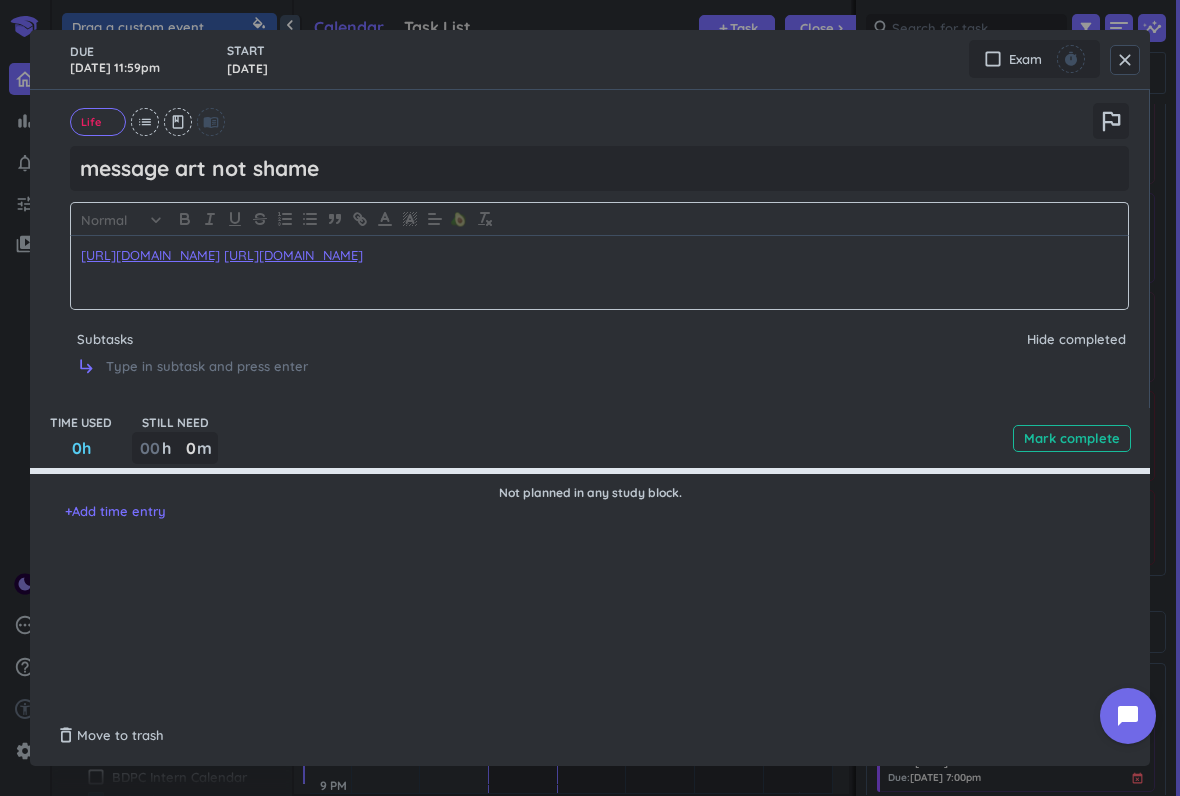 click on "[URL][DOMAIN_NAME]" at bounding box center (150, 255) 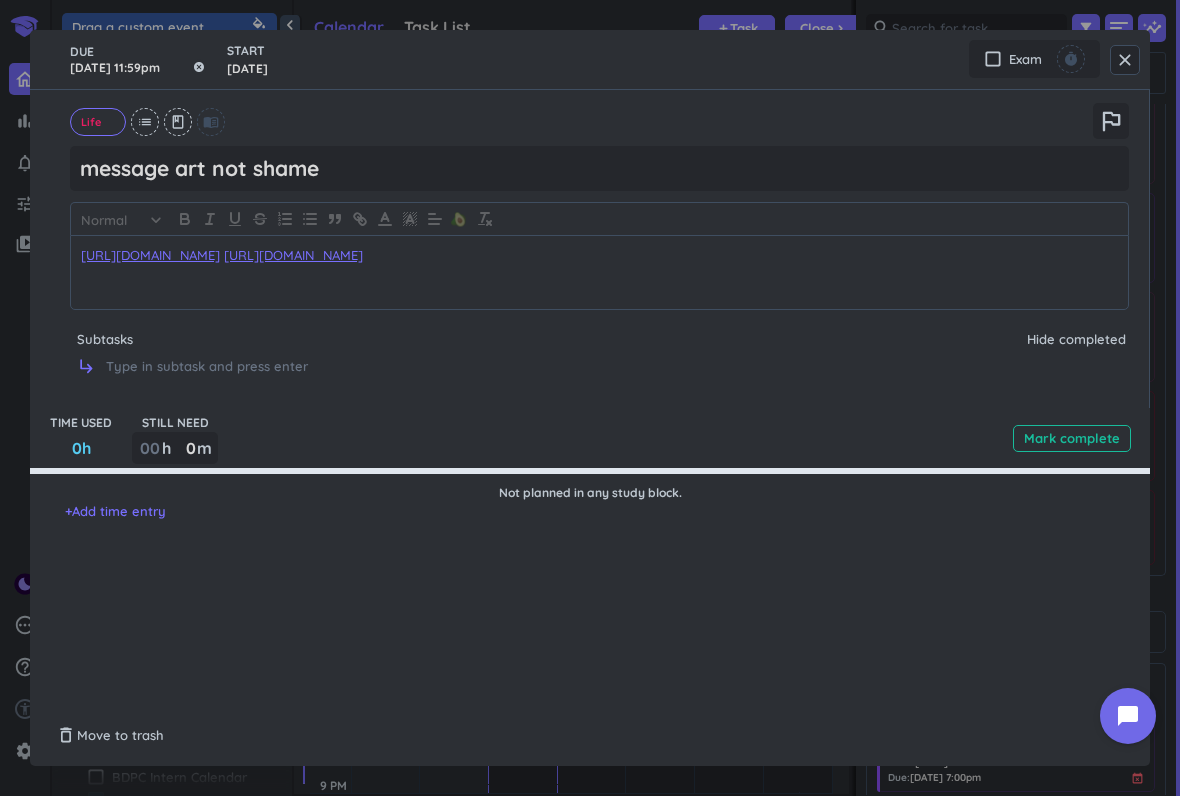 click on "[DATE] 11:59pm" at bounding box center [138, 59] 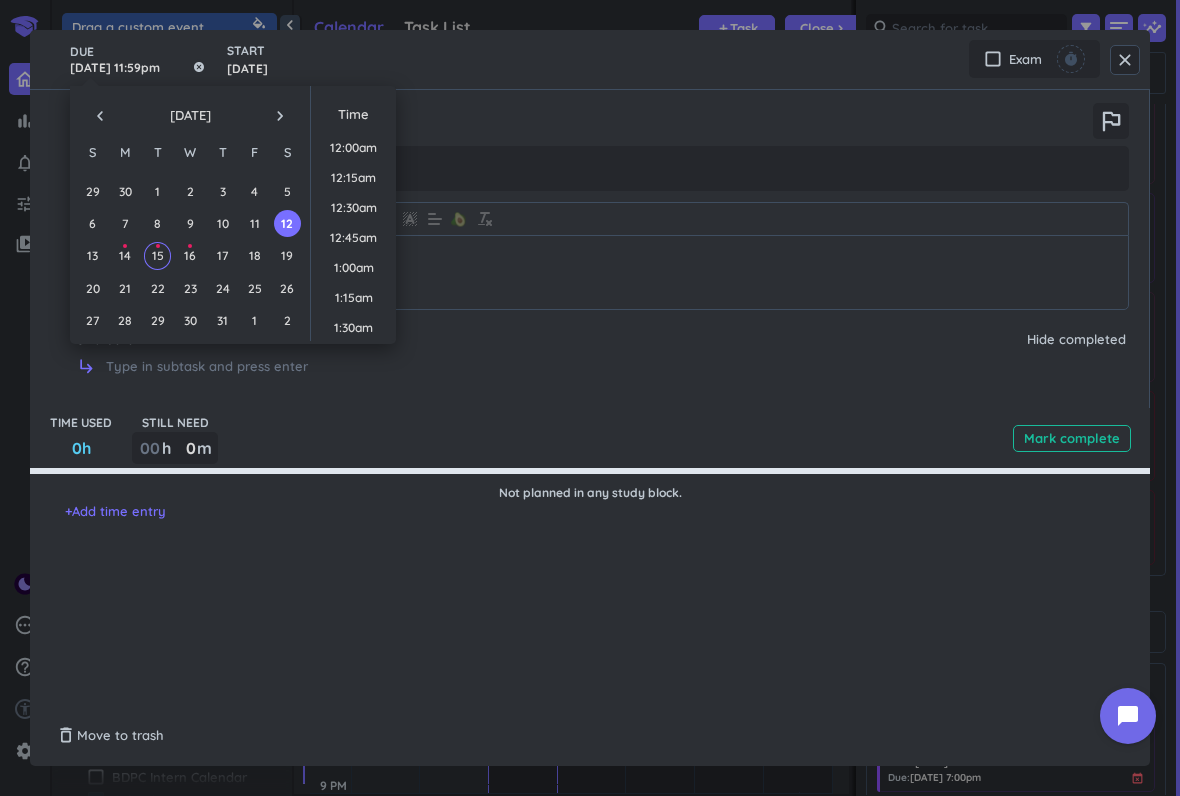 scroll, scrollTop: 2701, scrollLeft: 0, axis: vertical 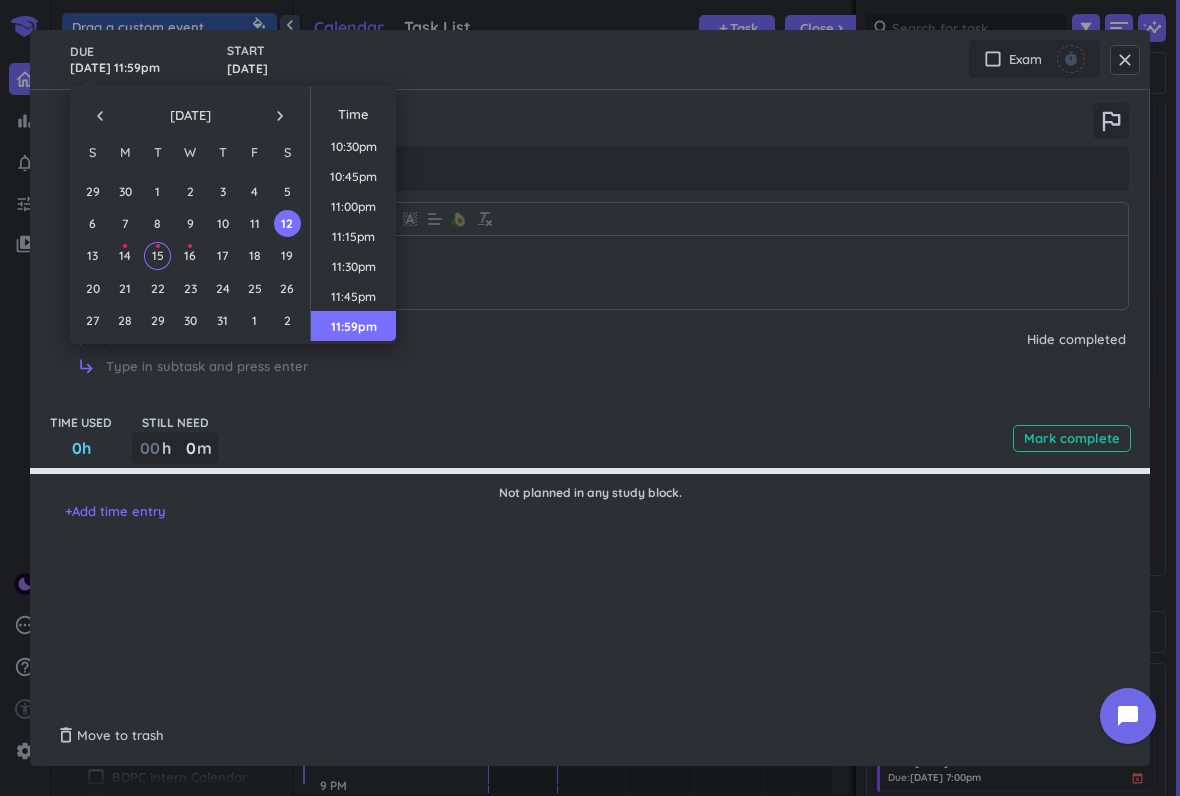 click on "[DATE]" at bounding box center [190, 116] 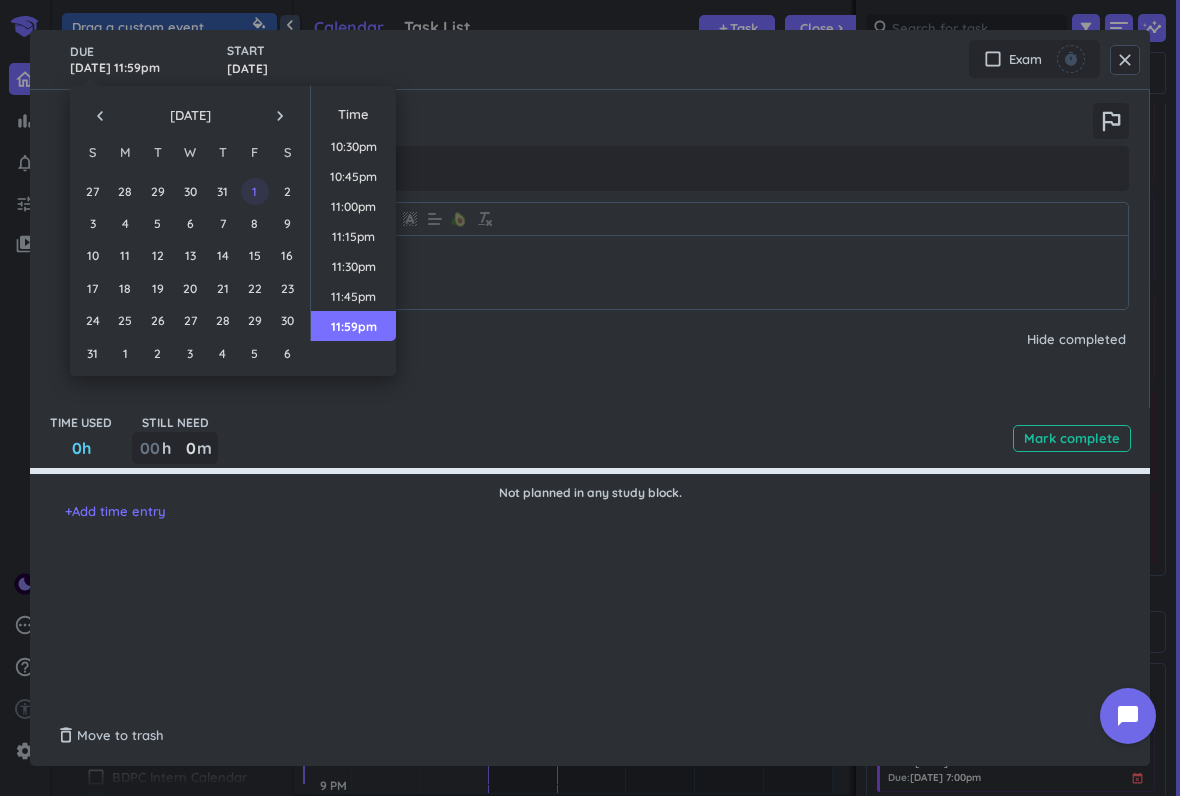 click on "1" at bounding box center [254, 191] 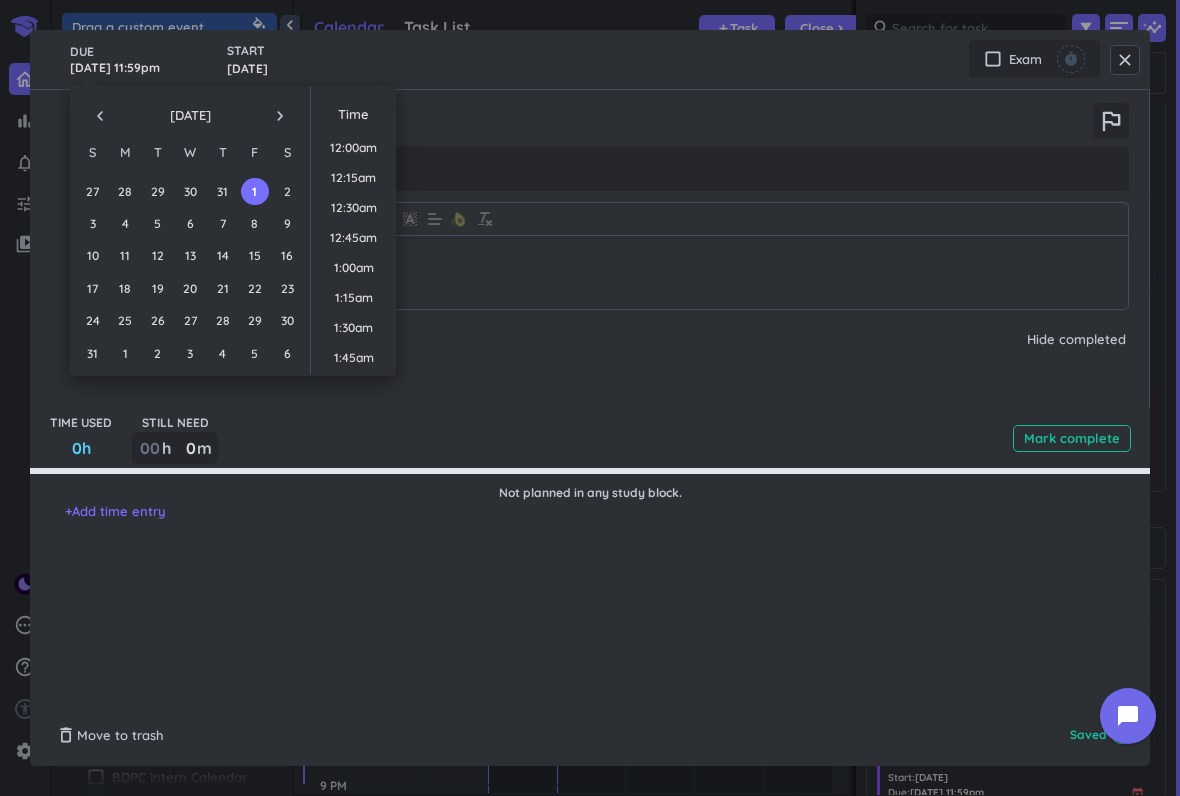 scroll, scrollTop: 2668, scrollLeft: 0, axis: vertical 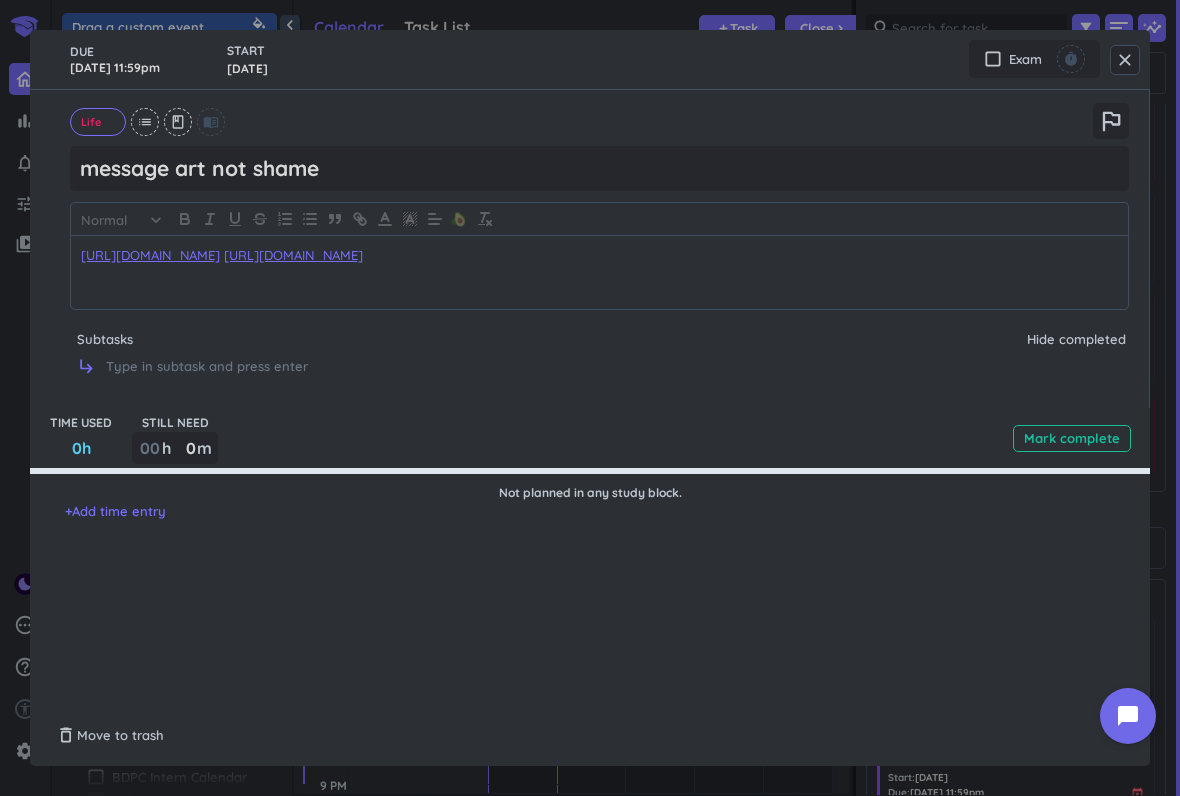 click on "TIME USED 0h STILL NEED 00 h 0 0 00 m Mark complete" at bounding box center (590, 438) 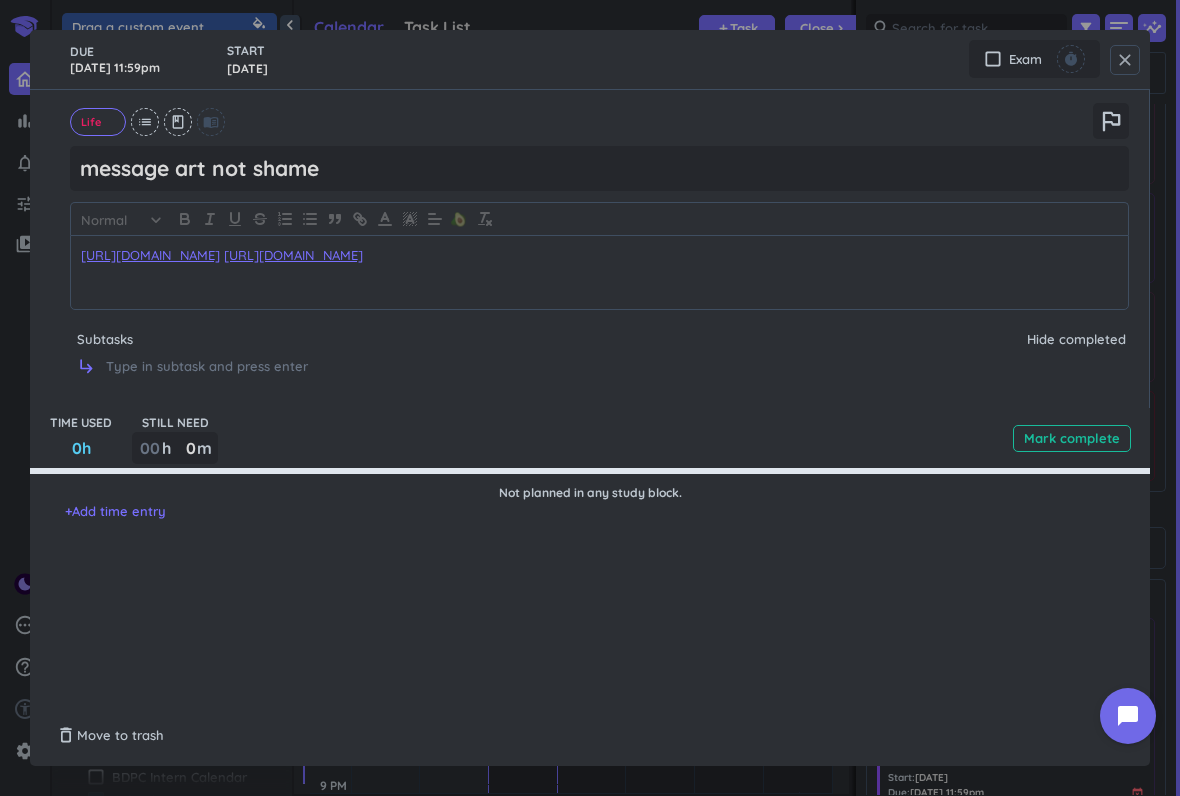 click on "close" at bounding box center (1125, 60) 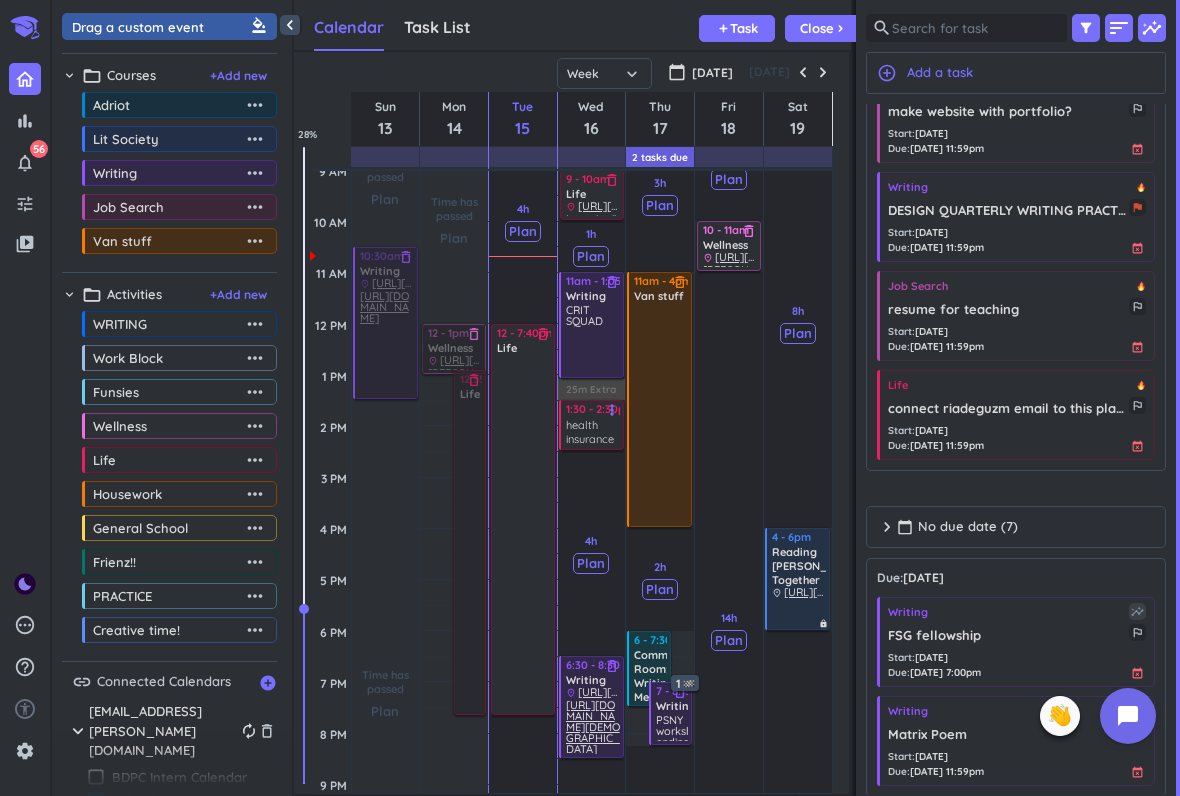 scroll, scrollTop: 644, scrollLeft: 0, axis: vertical 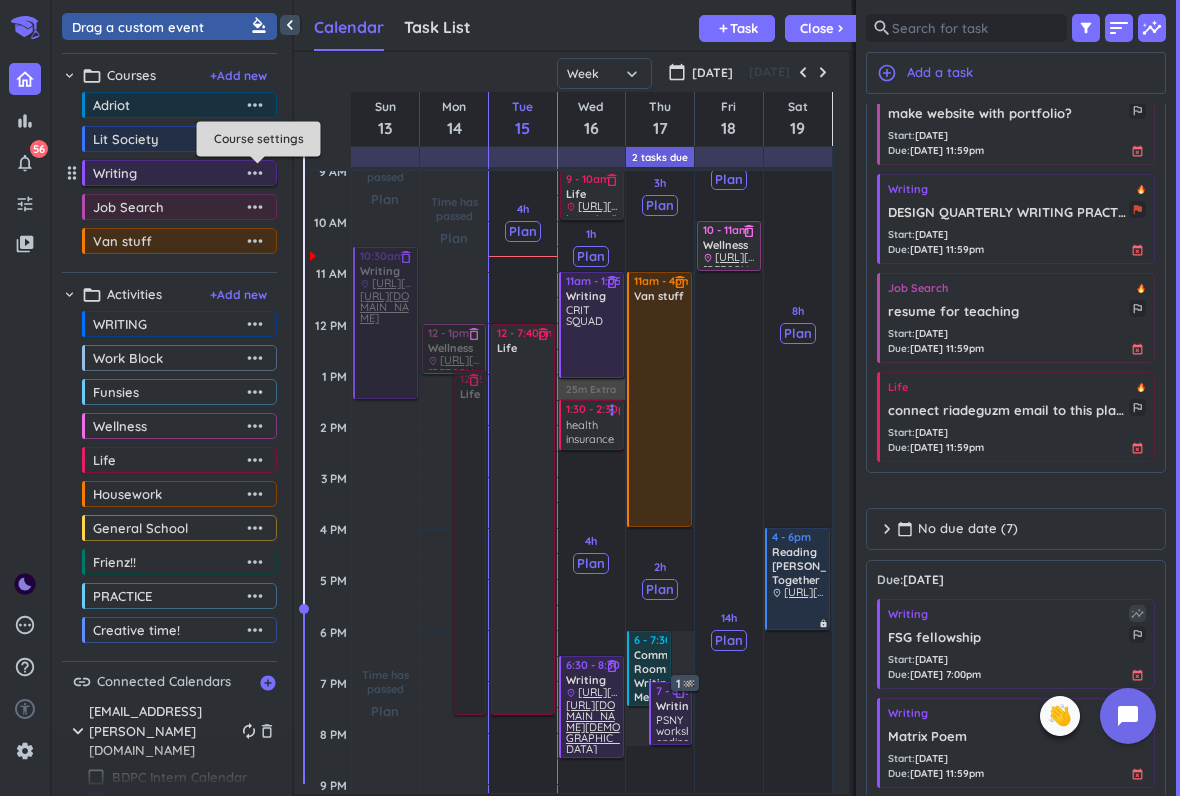 click on "more_horiz" at bounding box center (255, 173) 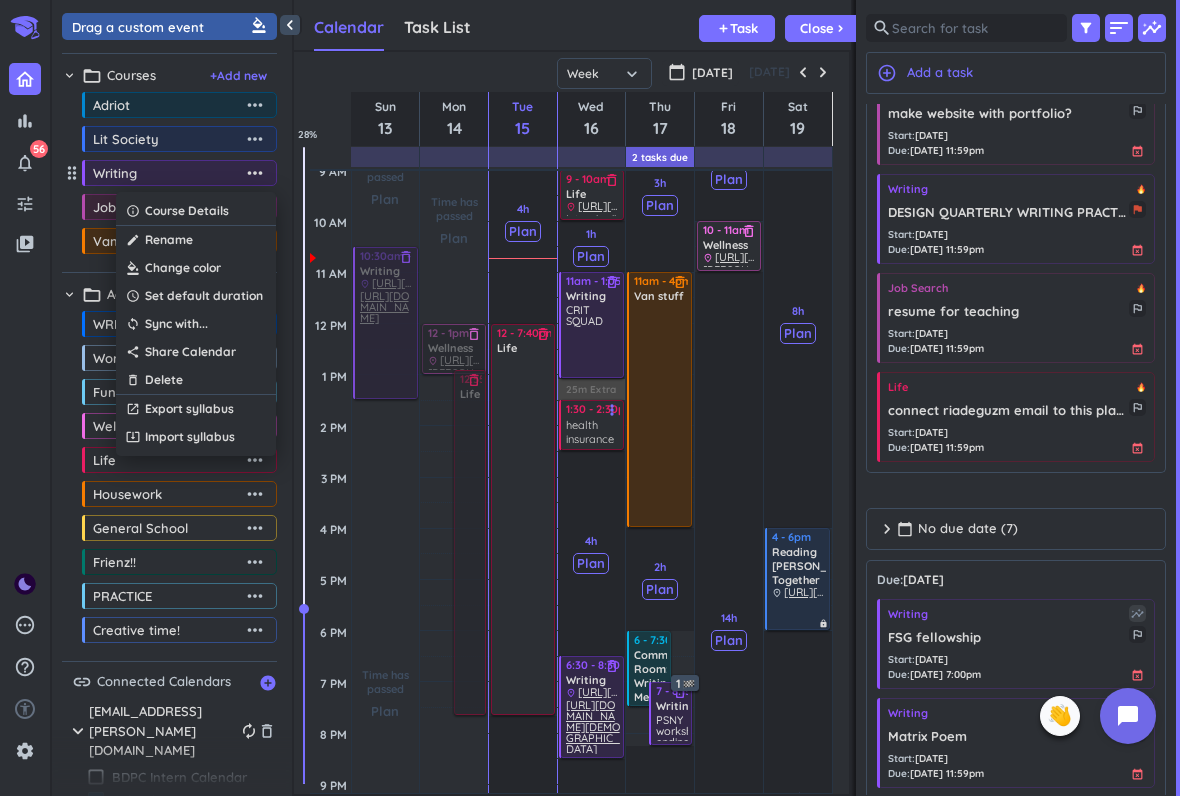 scroll, scrollTop: 742, scrollLeft: 555, axis: both 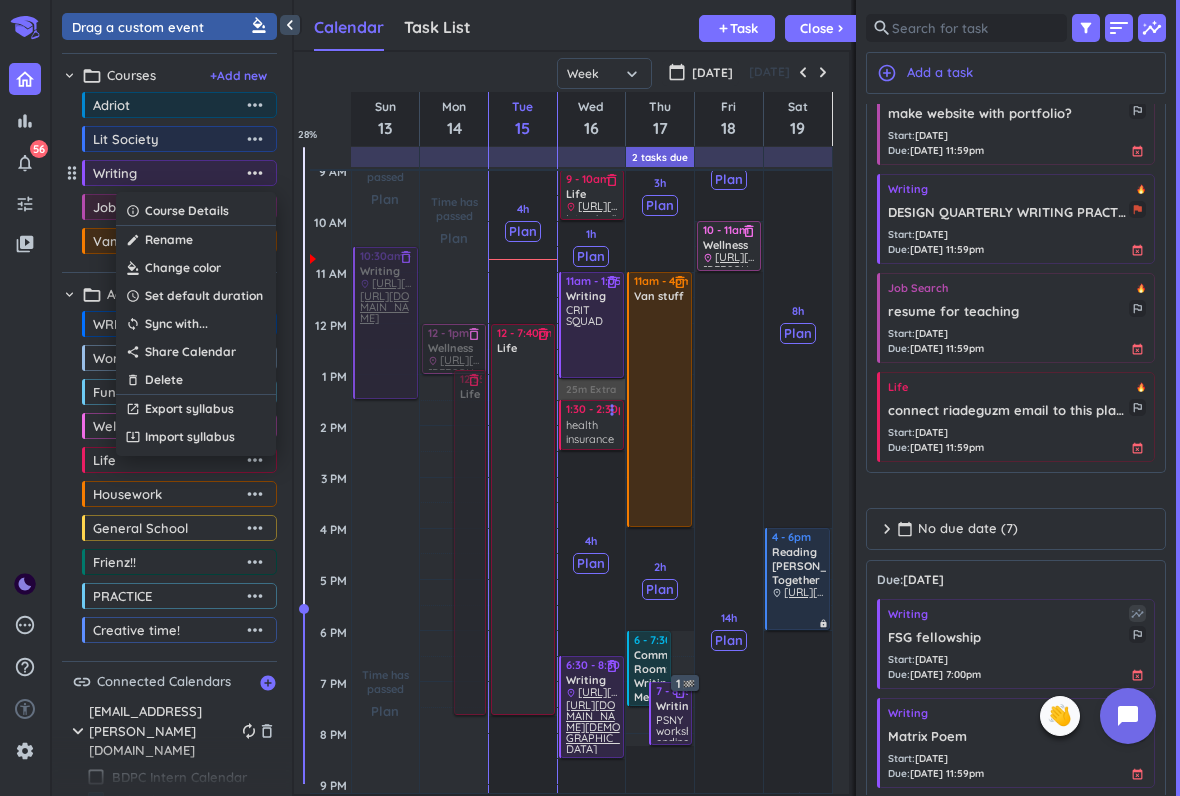 click at bounding box center [590, 398] 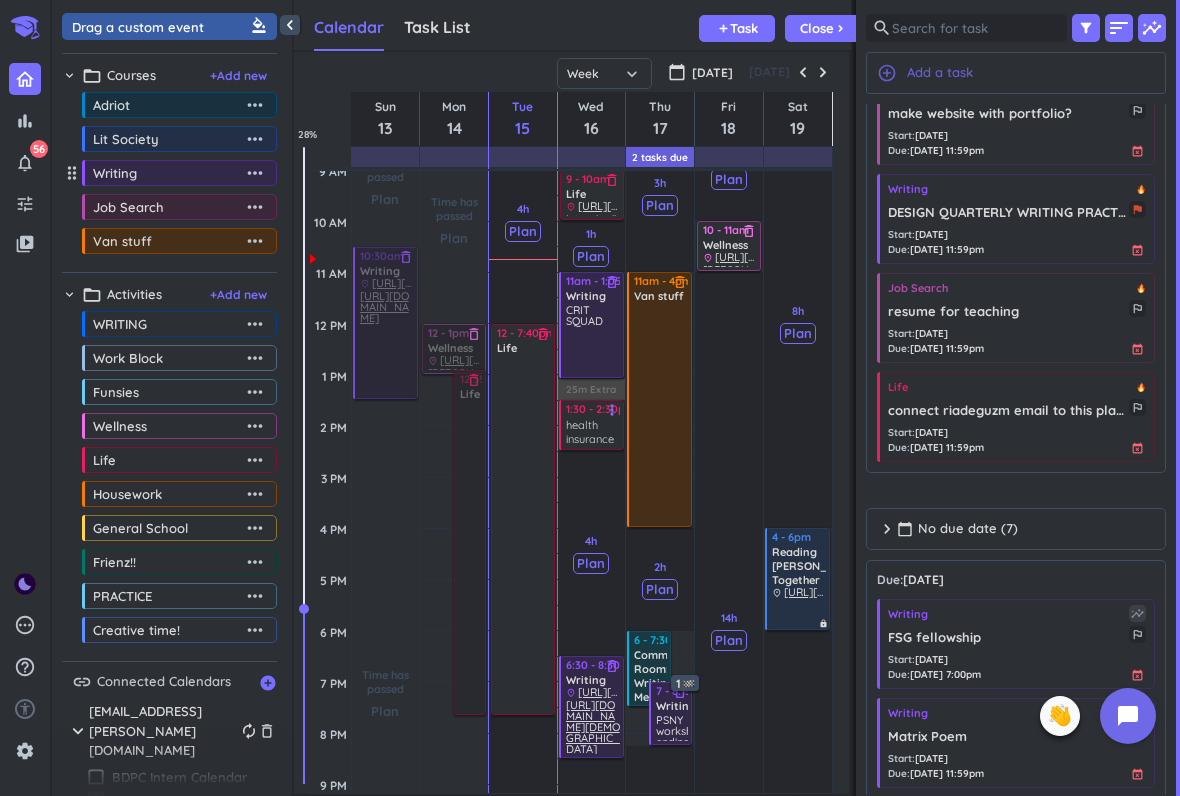 click on "Add a task" at bounding box center (940, 73) 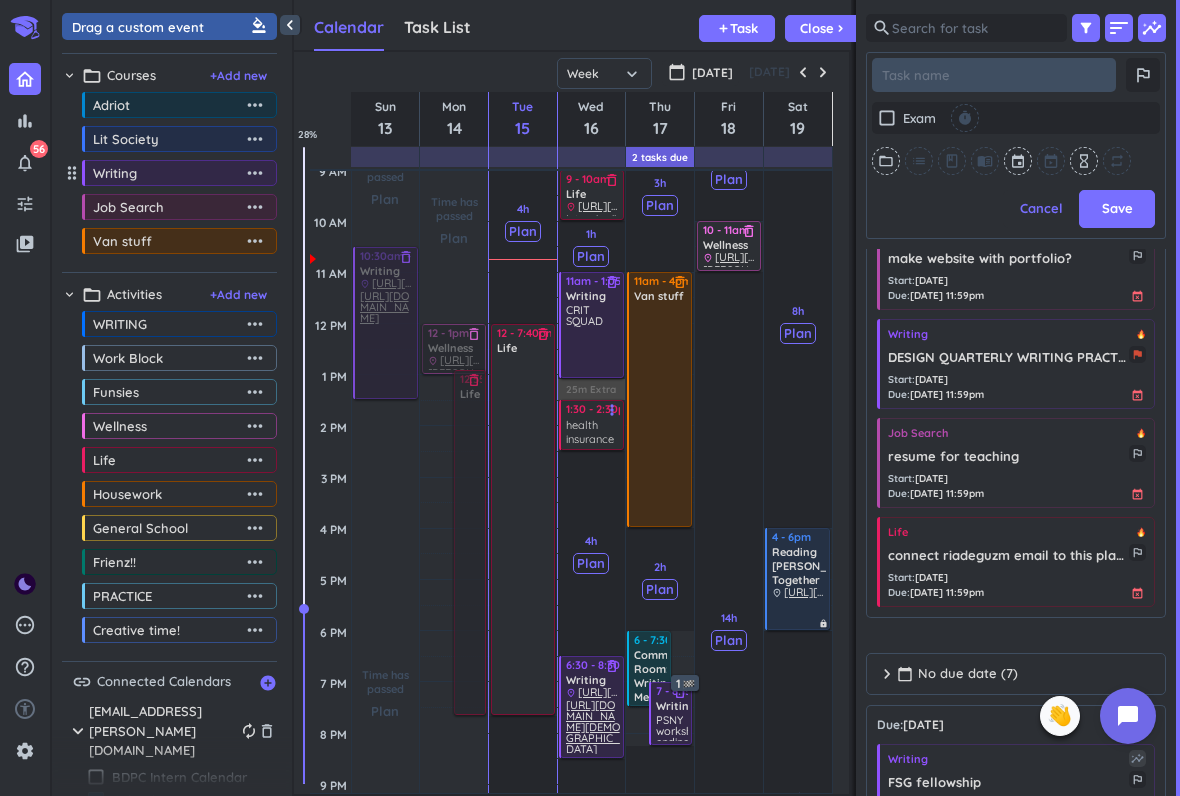 scroll, scrollTop: 547, scrollLeft: 300, axis: both 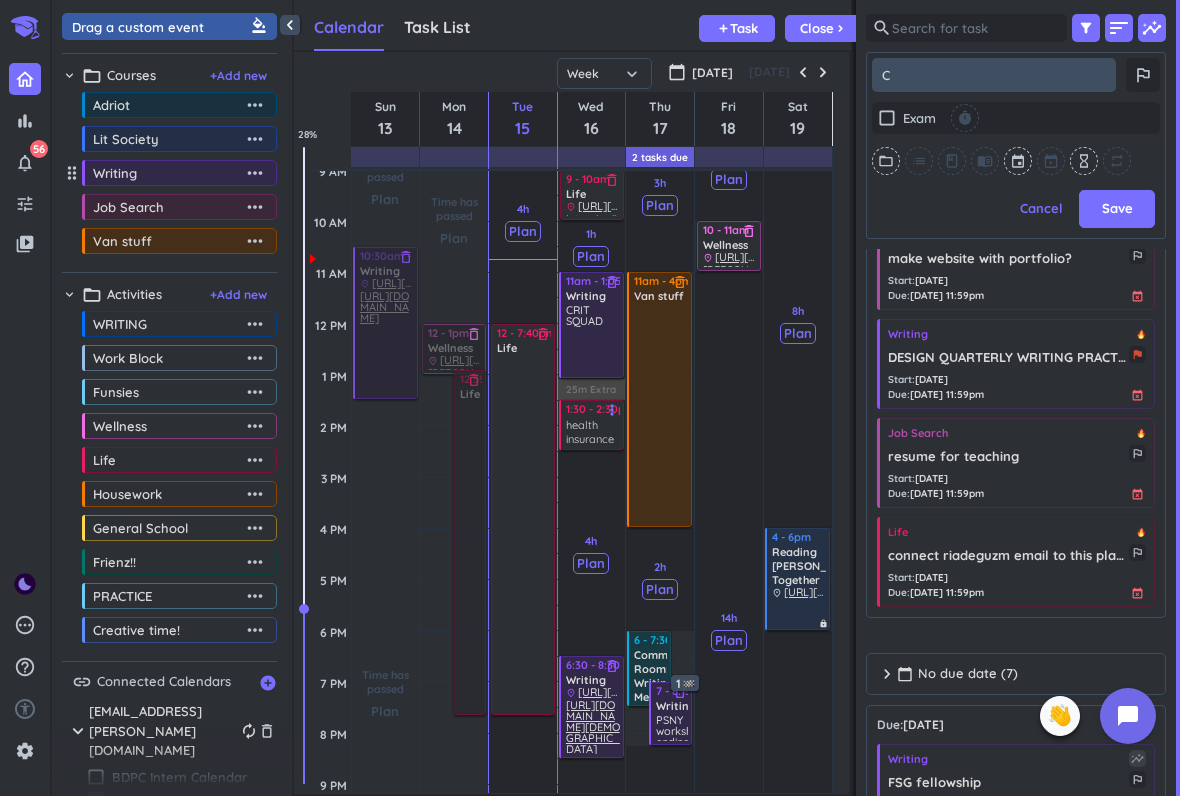 type on "Cr" 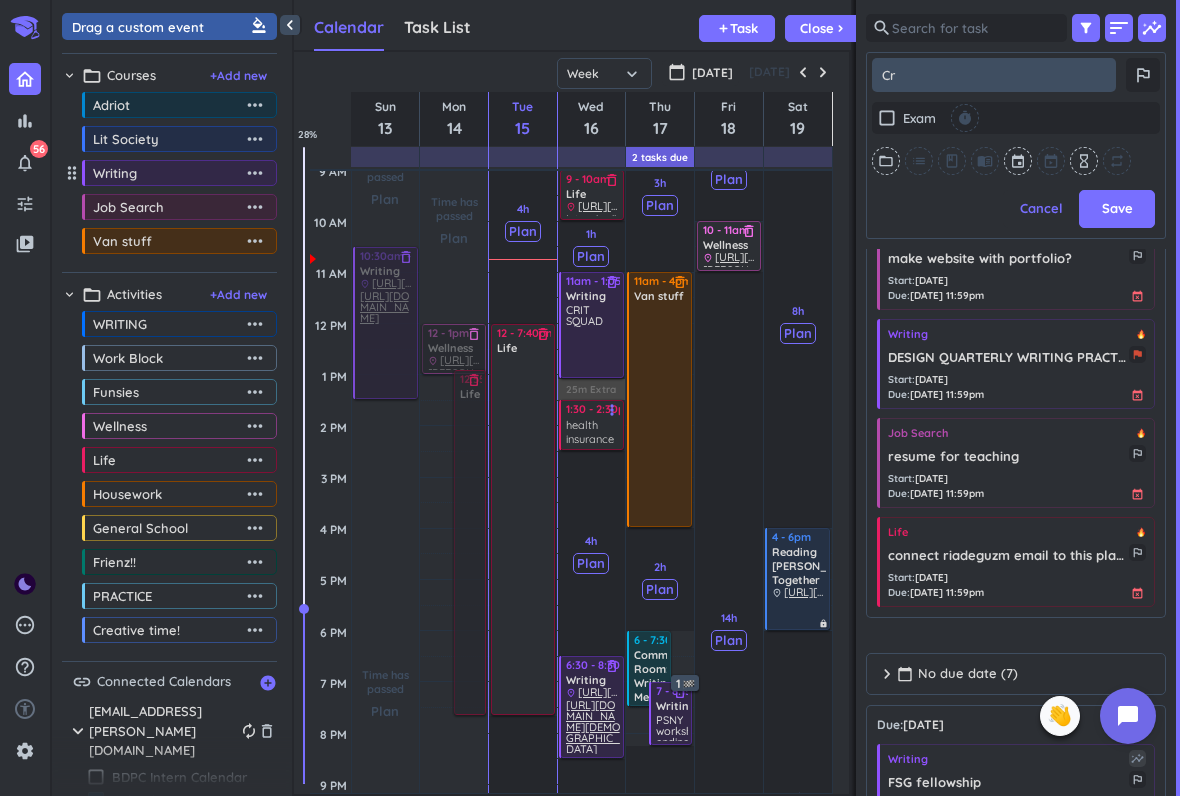 type on "x" 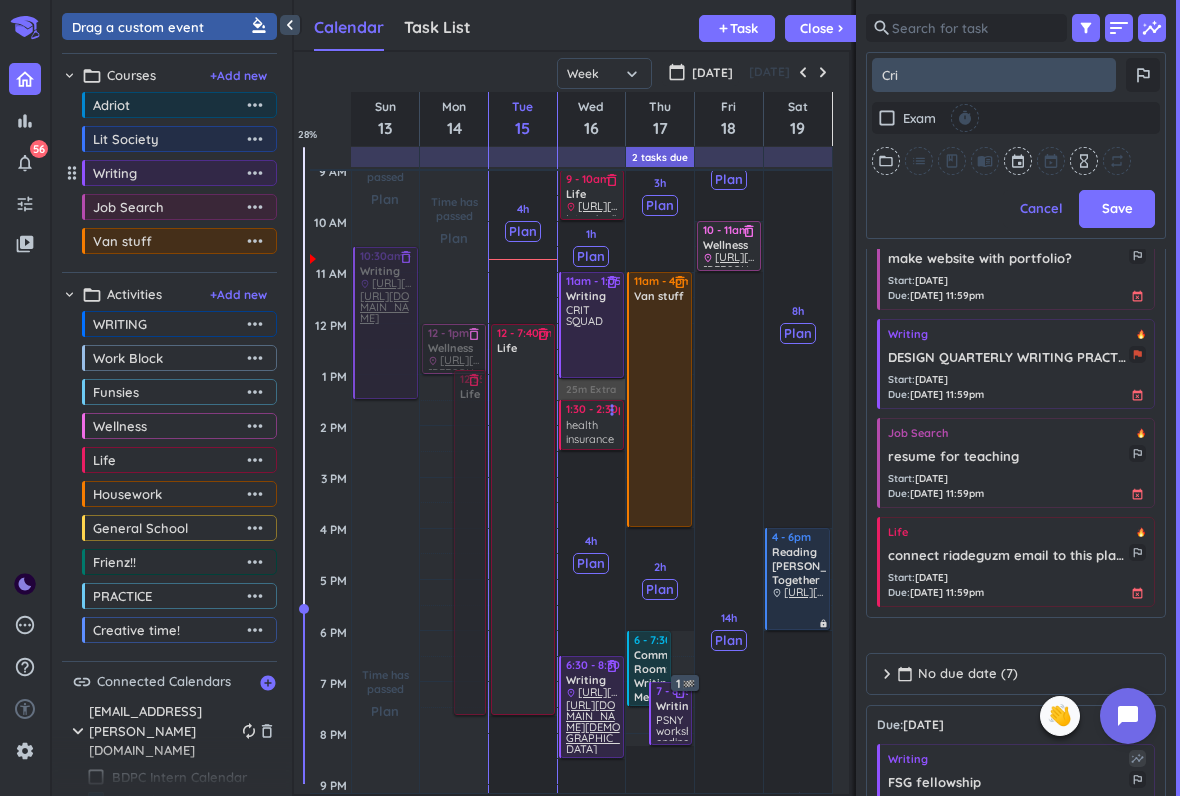 type on "x" 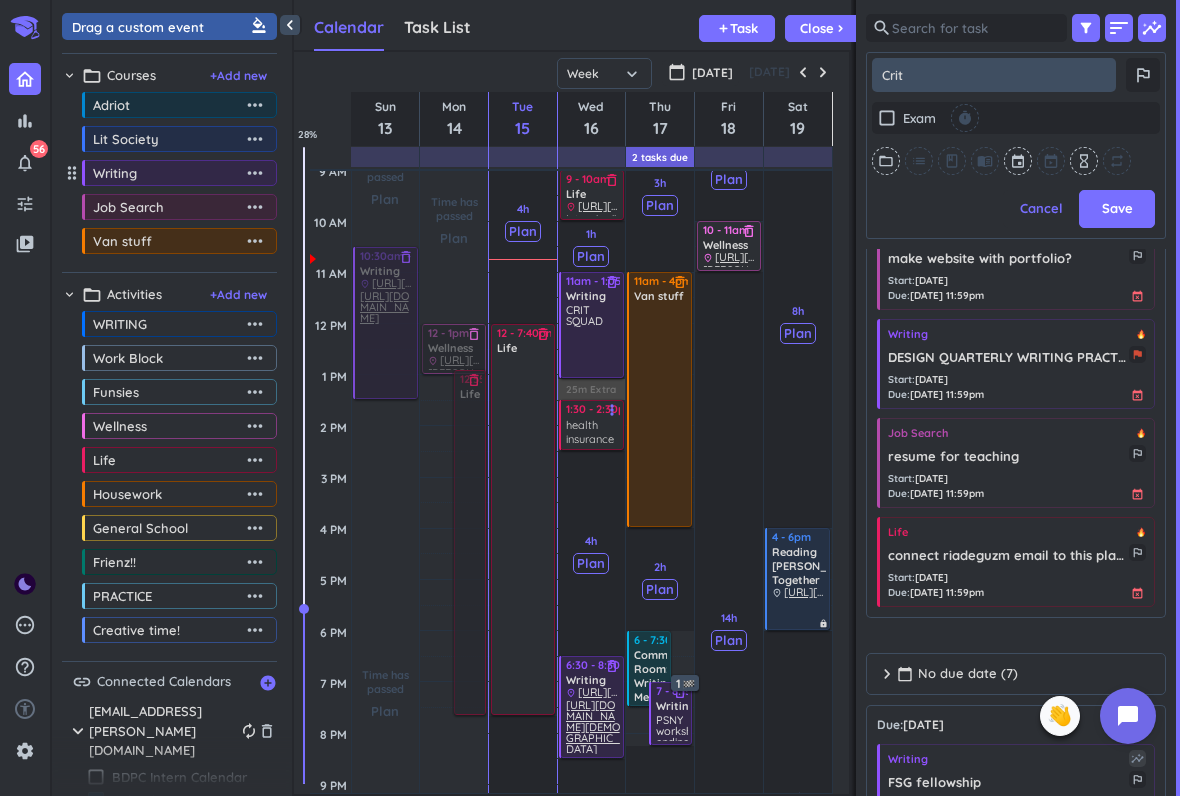 type on "Criti" 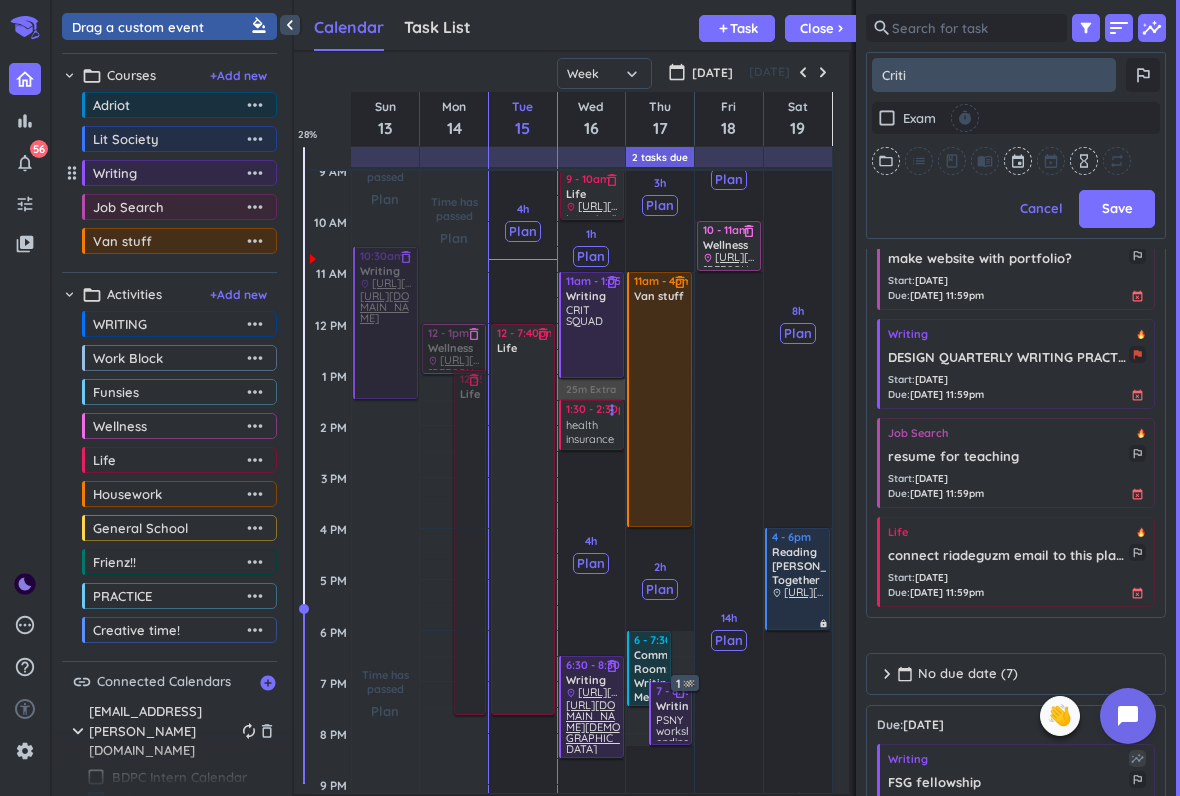 type on "x" 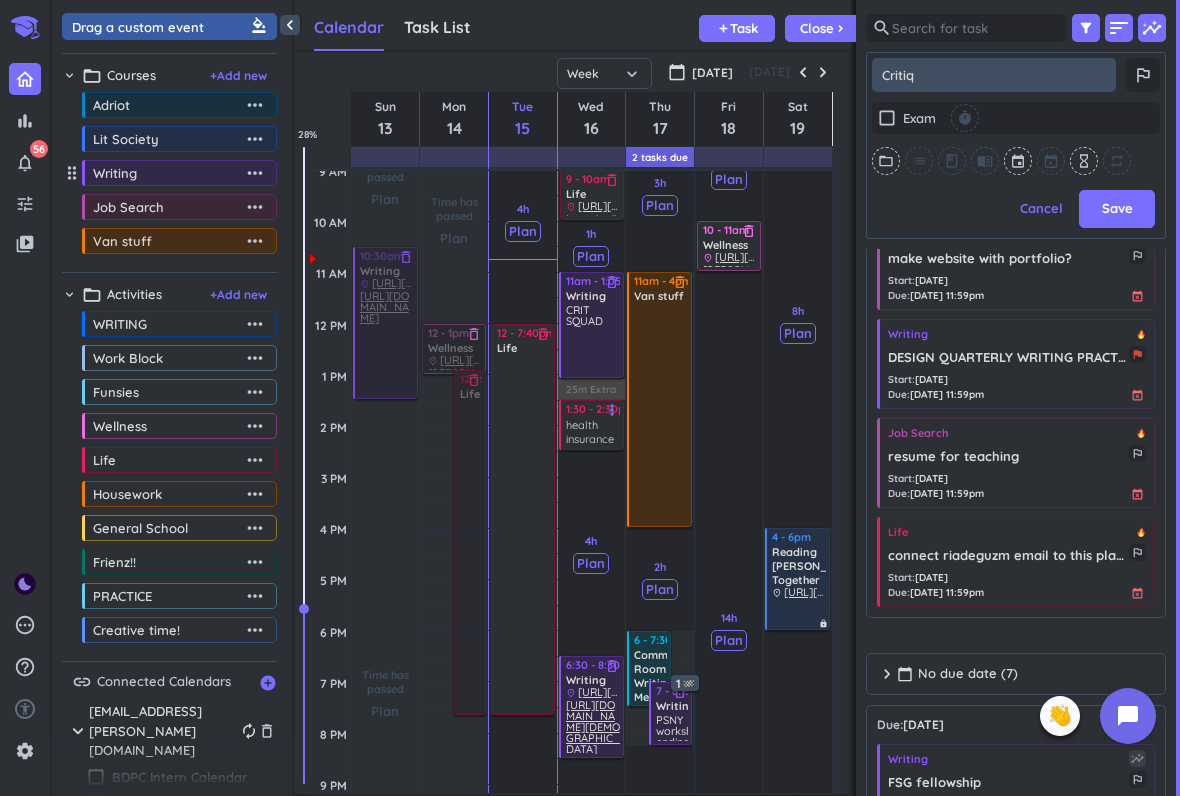 type on "x" 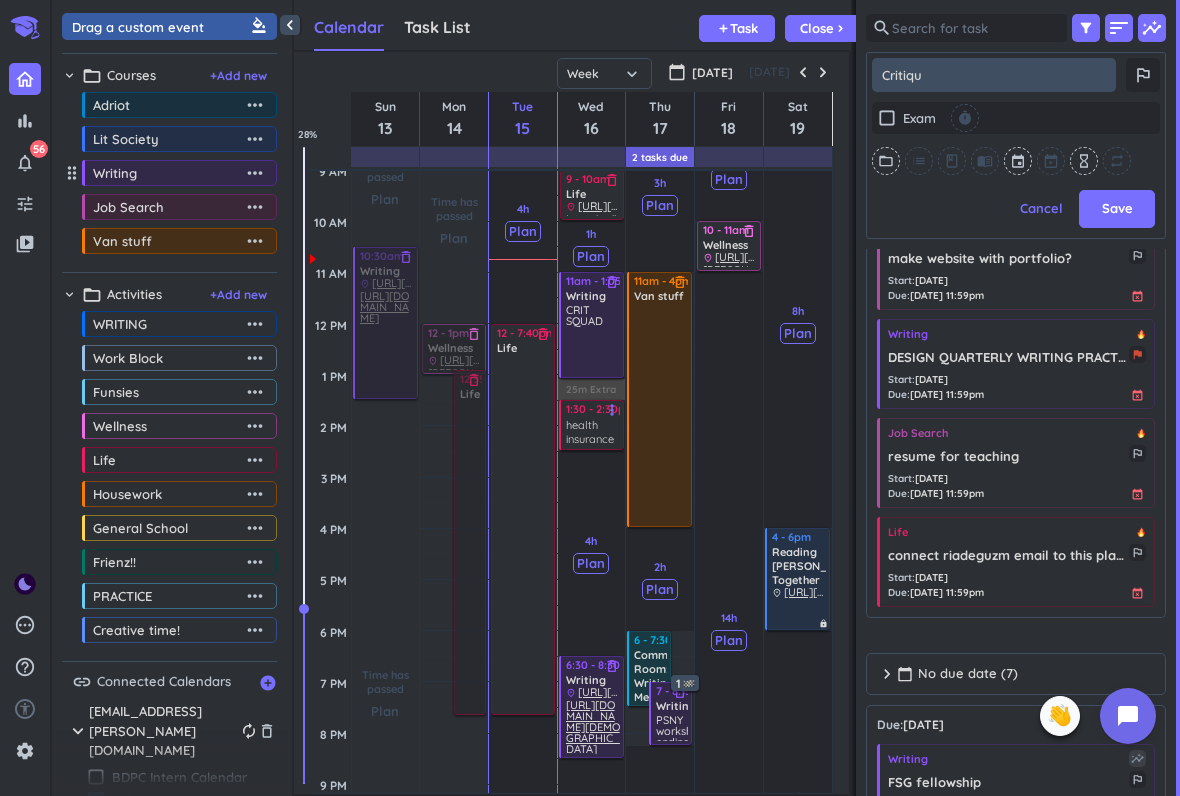 type on "x" 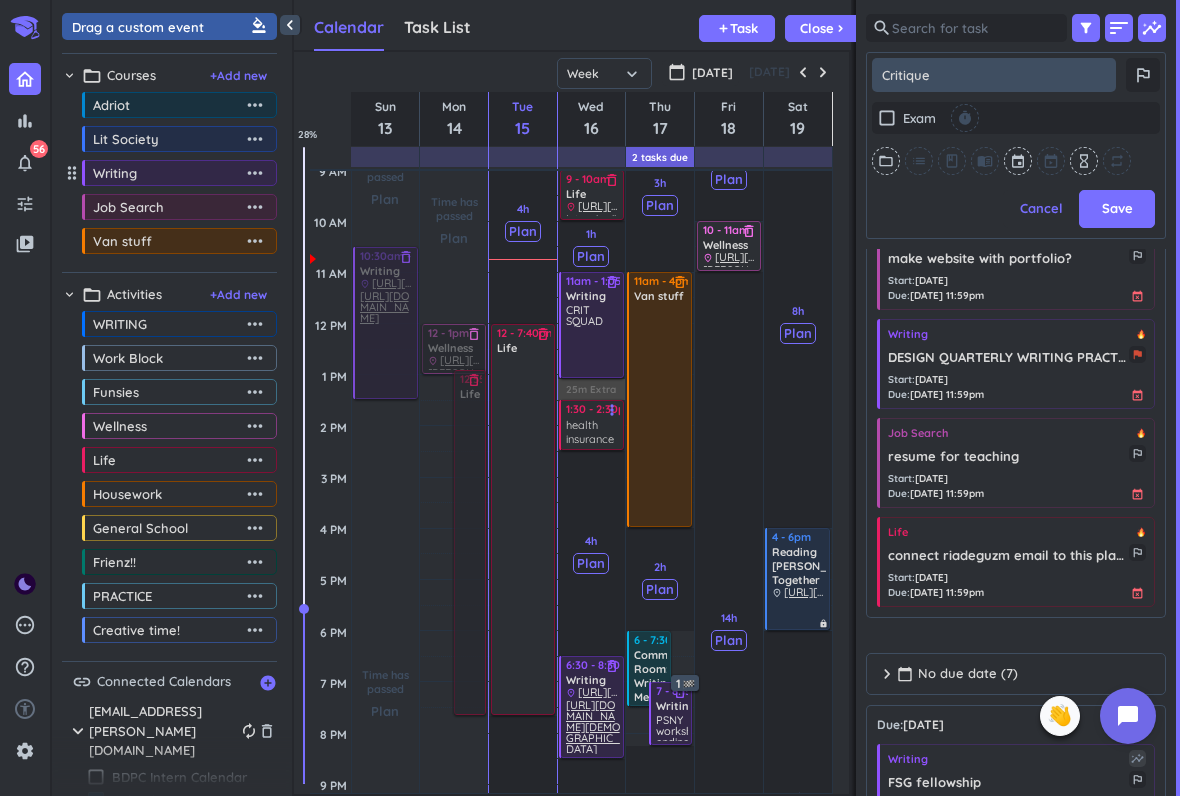 type on "x" 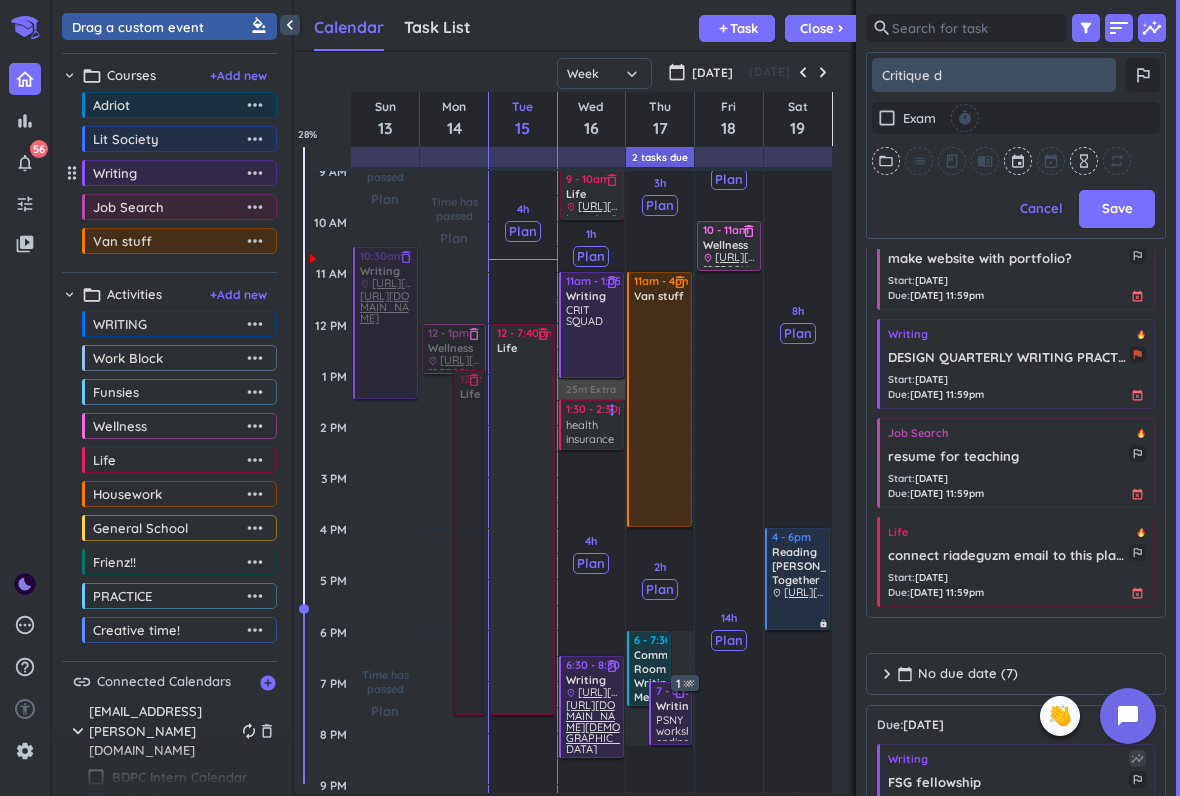 type on "x" 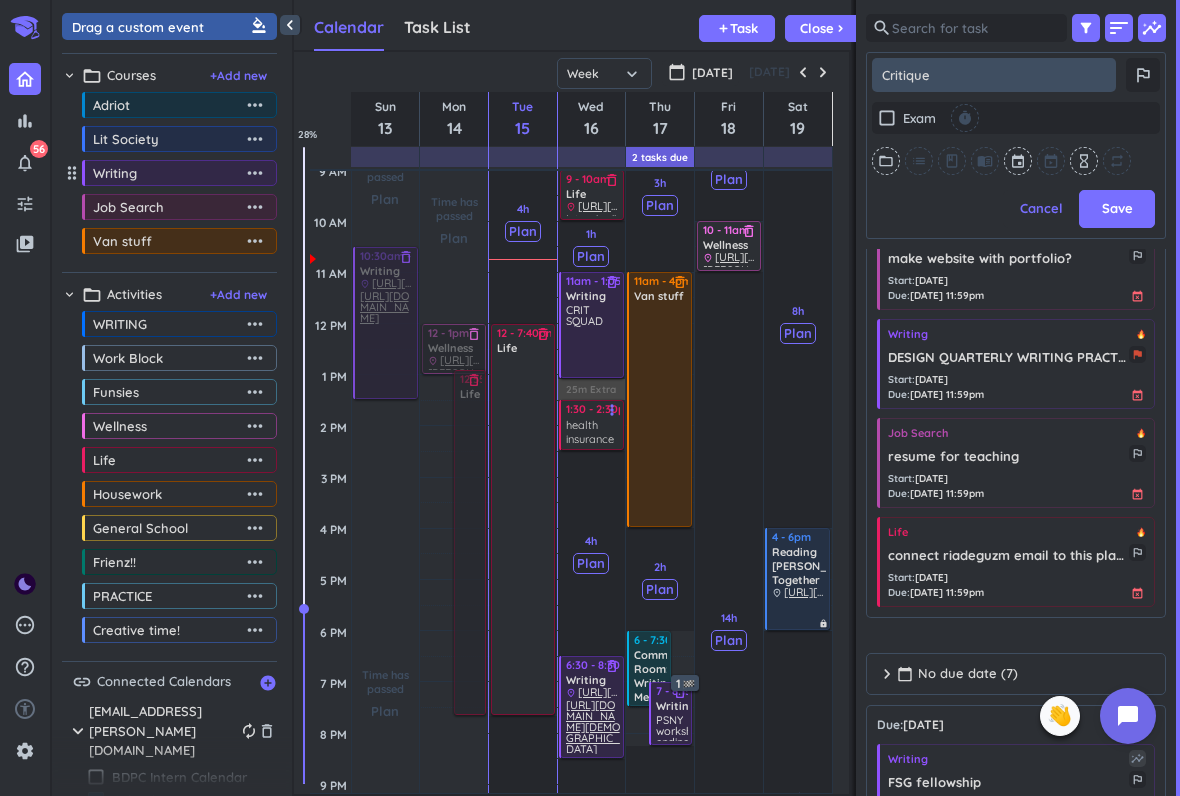 type on "x" 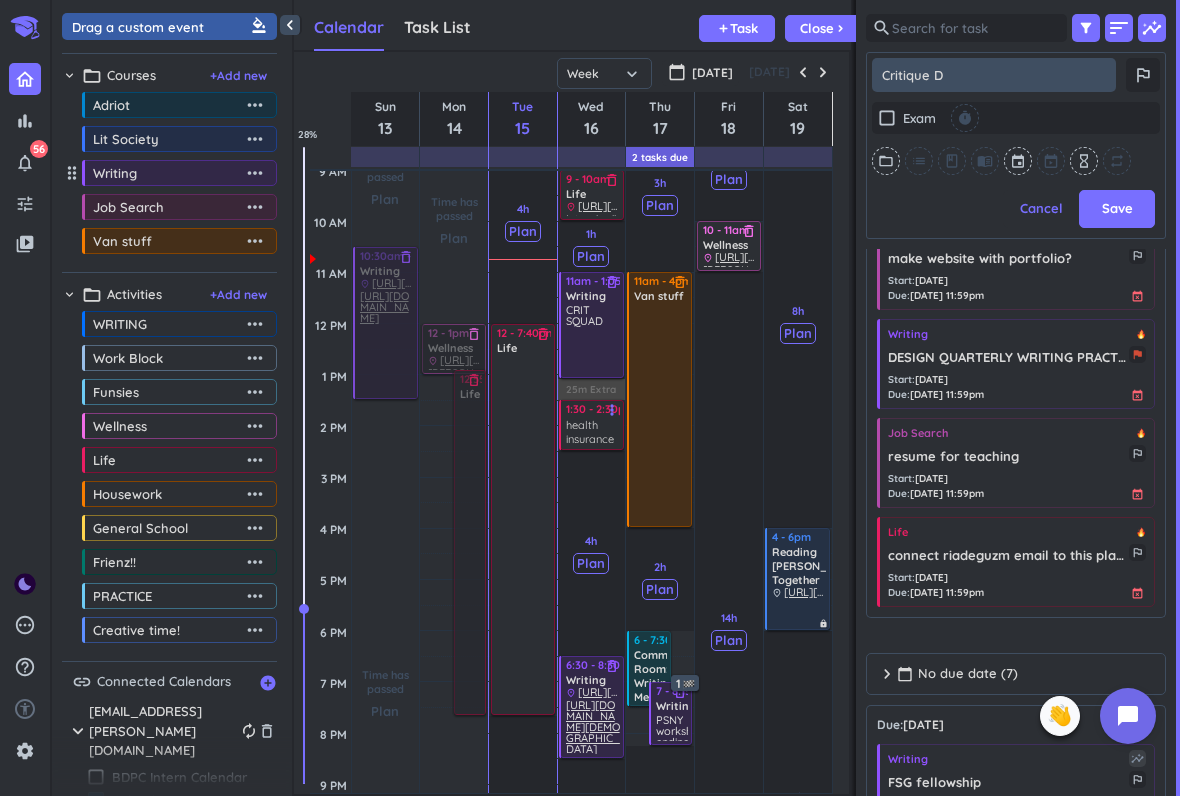 type on "x" 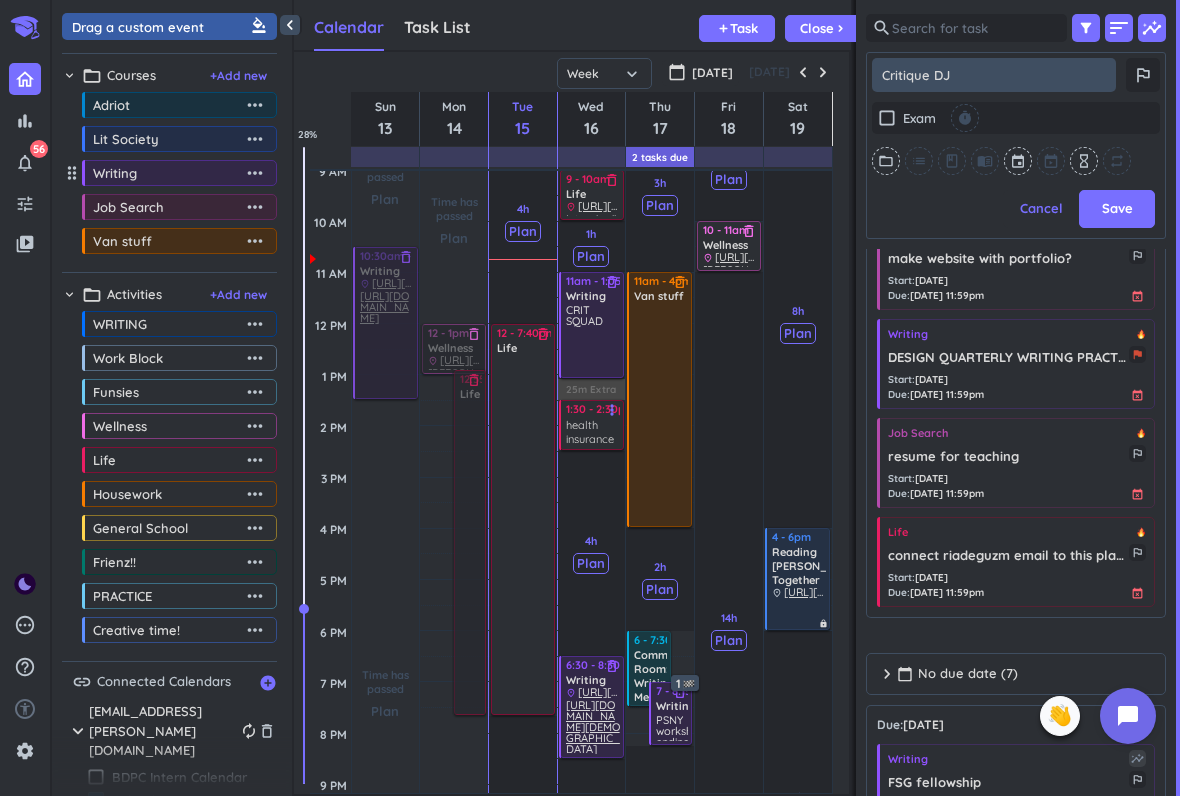 type on "x" 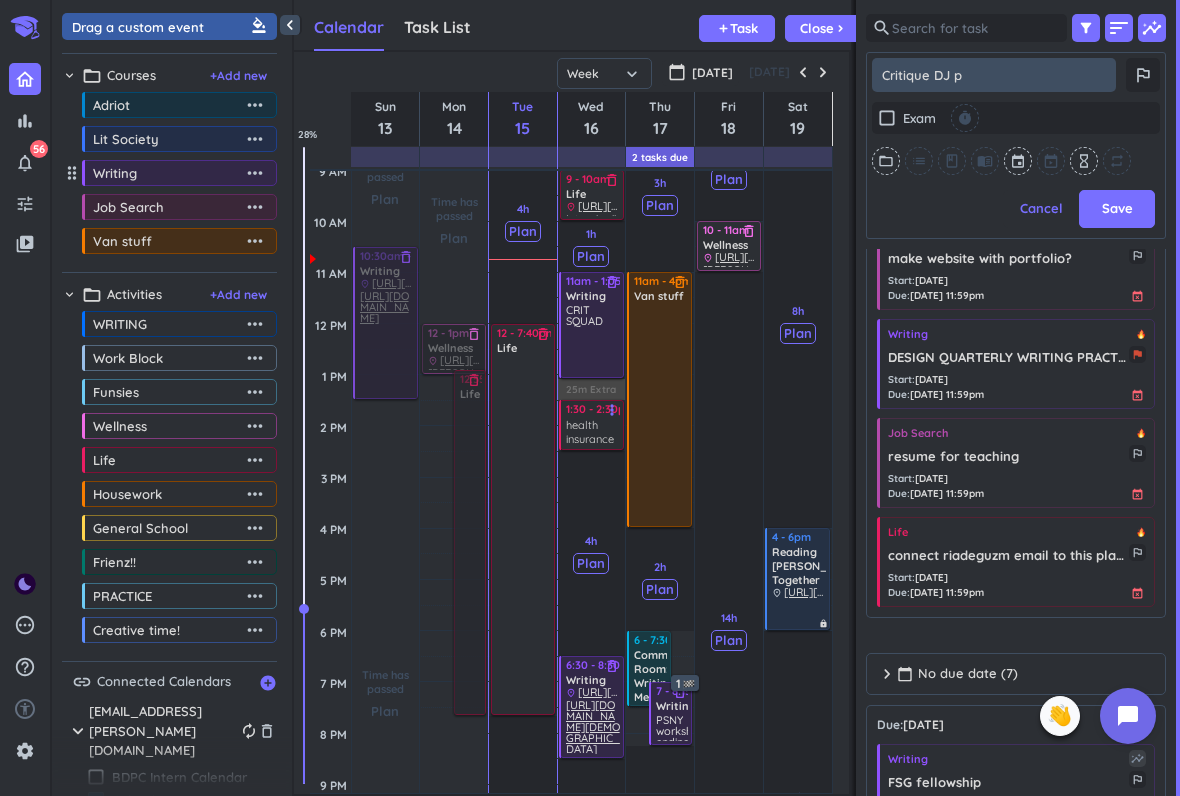 type on "x" 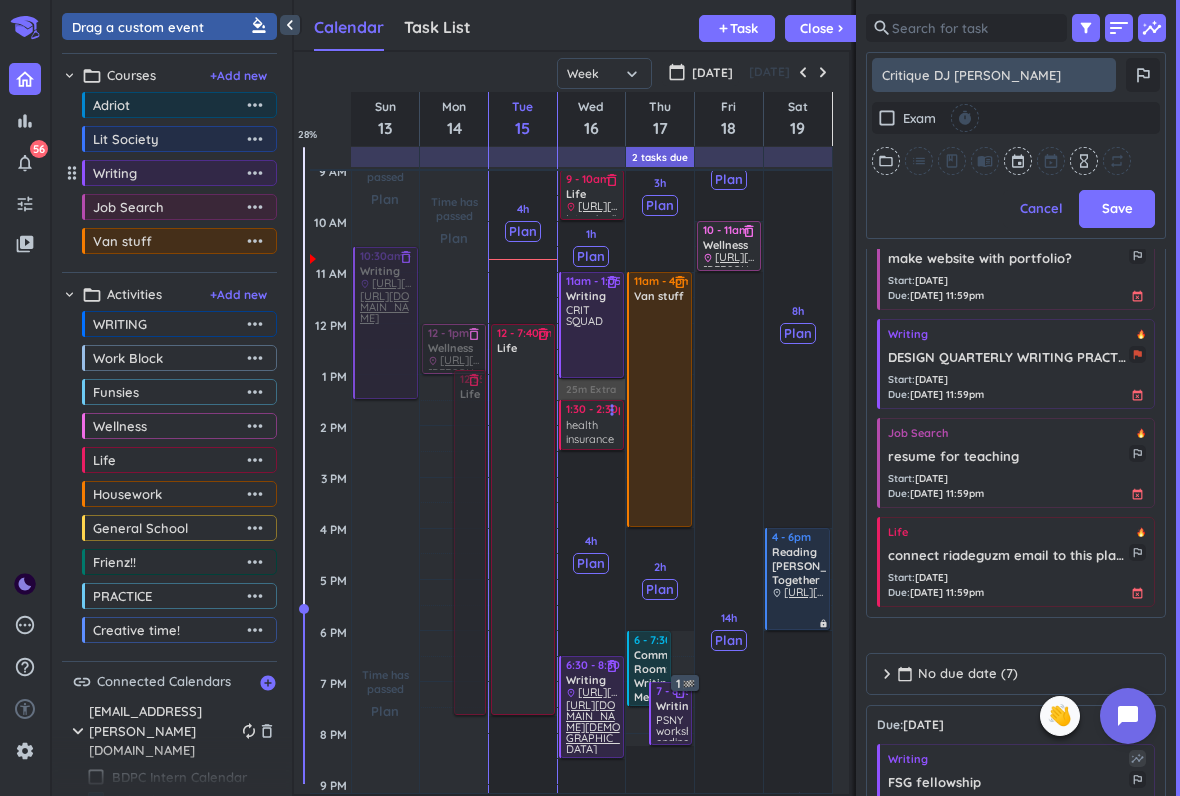 type on "x" 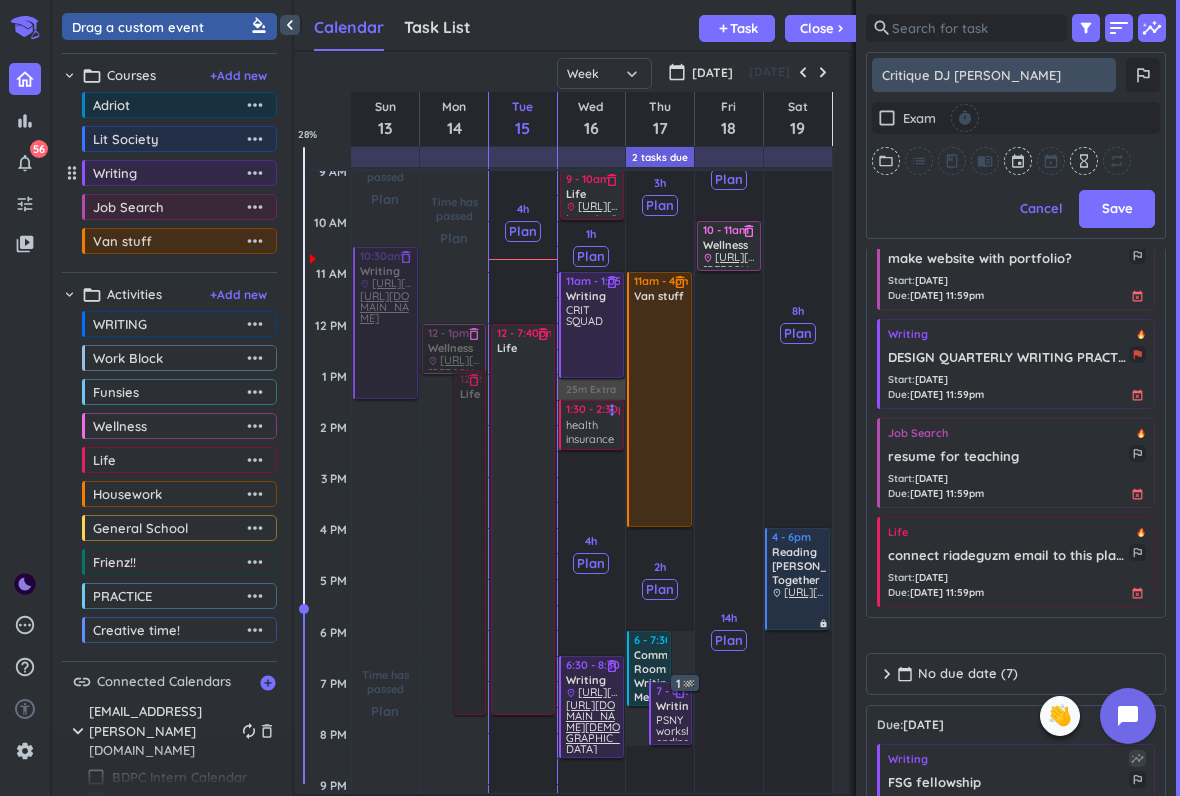 type on "Critique [PERSON_NAME]" 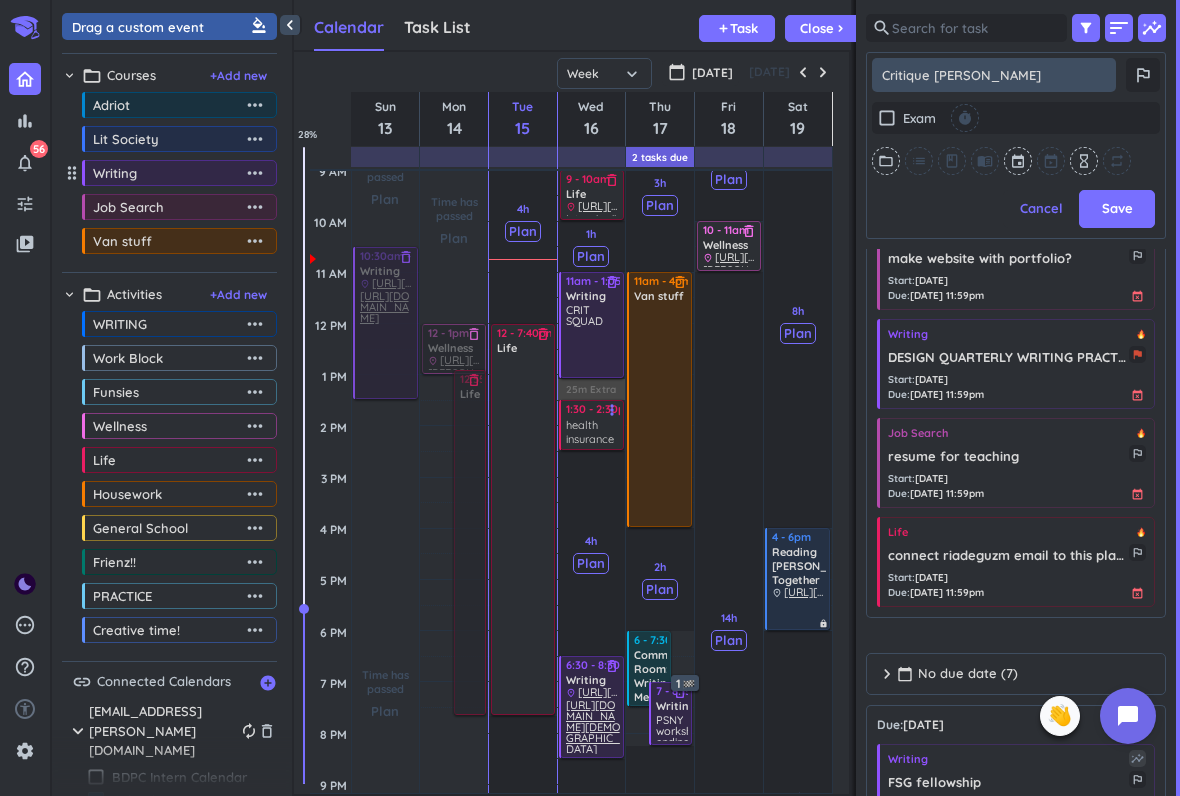 type on "x" 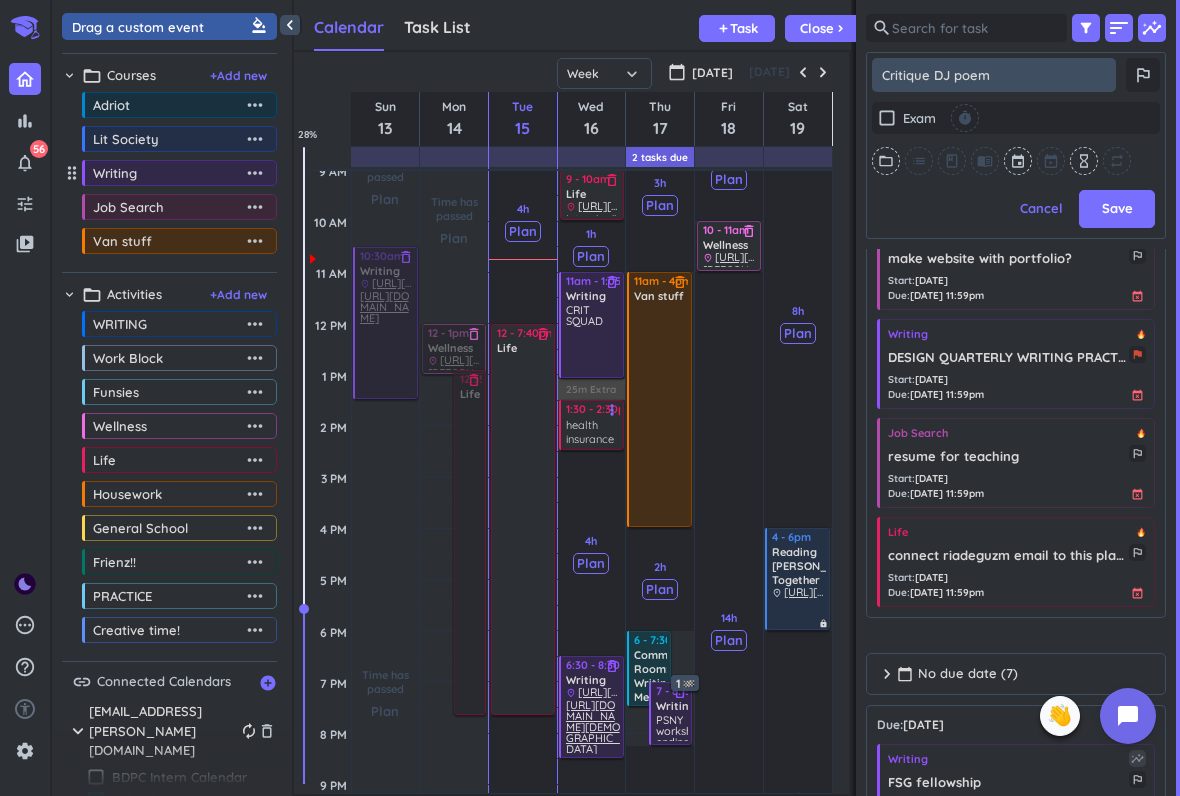 type on "x" 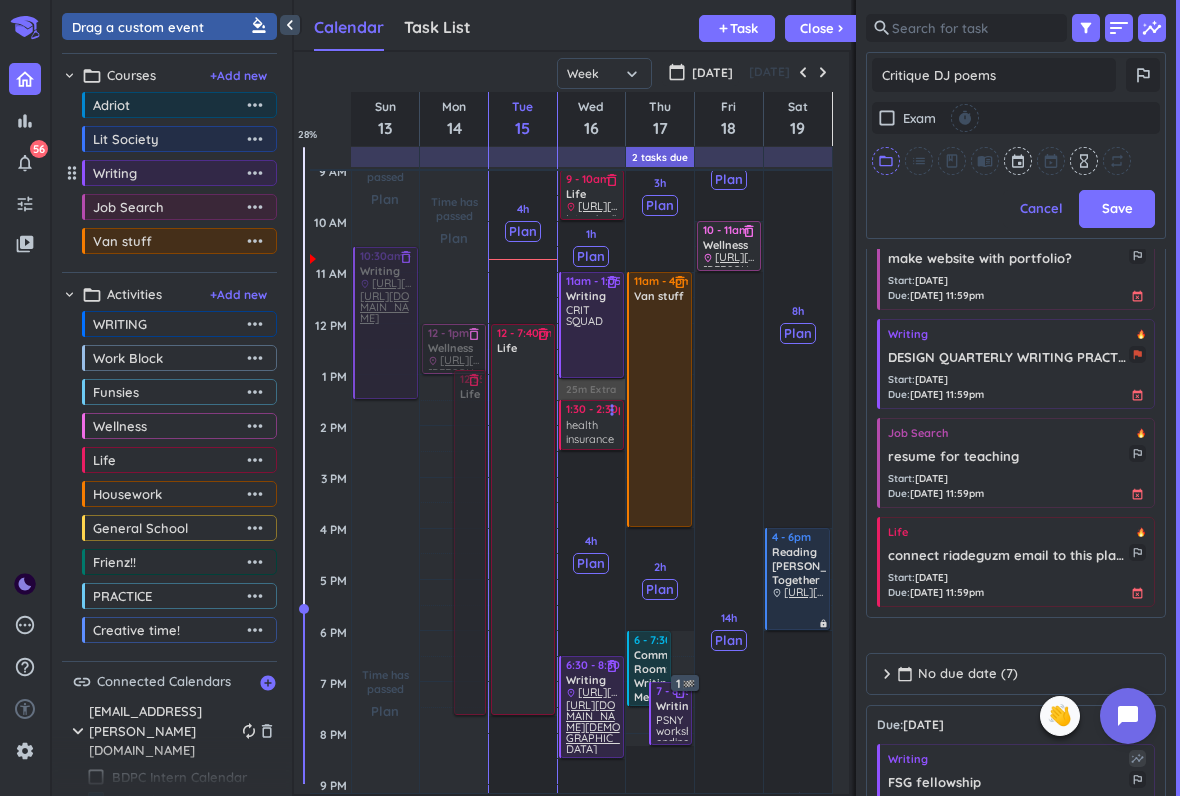 type on "Critique DJ poems" 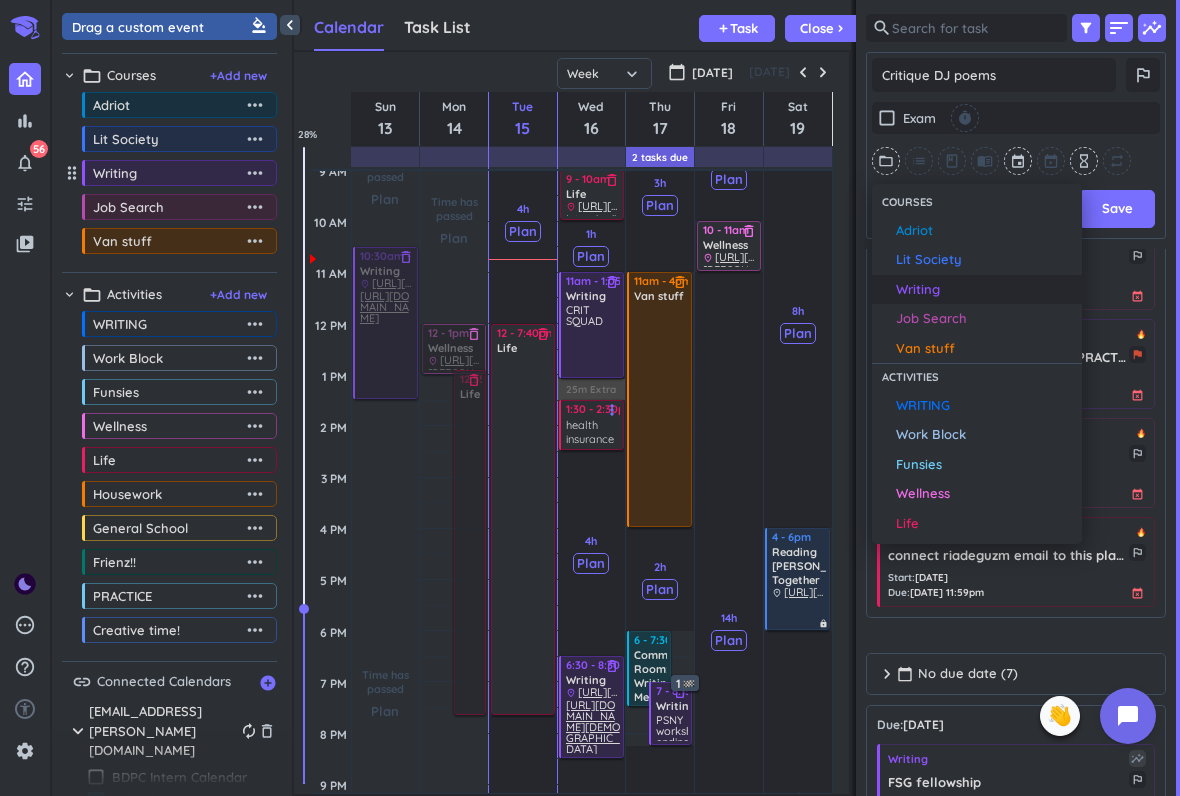 click on "Writing" at bounding box center (984, 290) 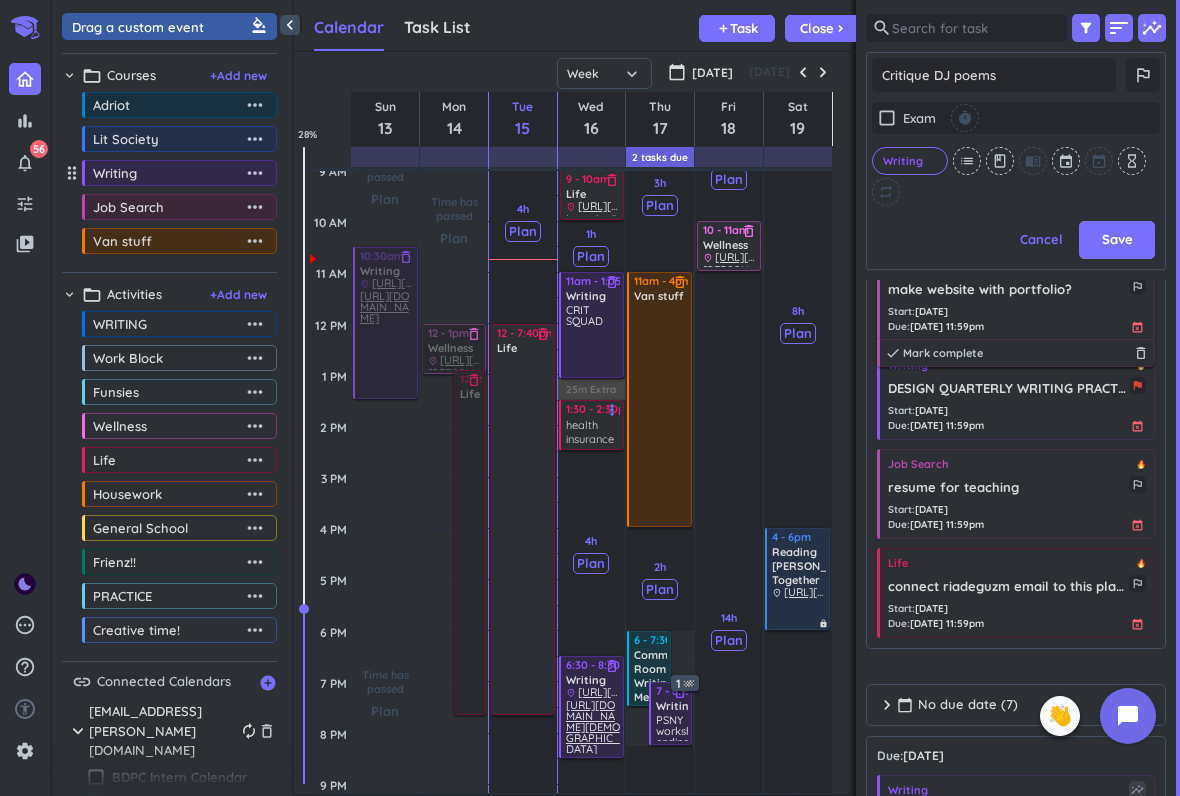 scroll, scrollTop: 516, scrollLeft: 300, axis: both 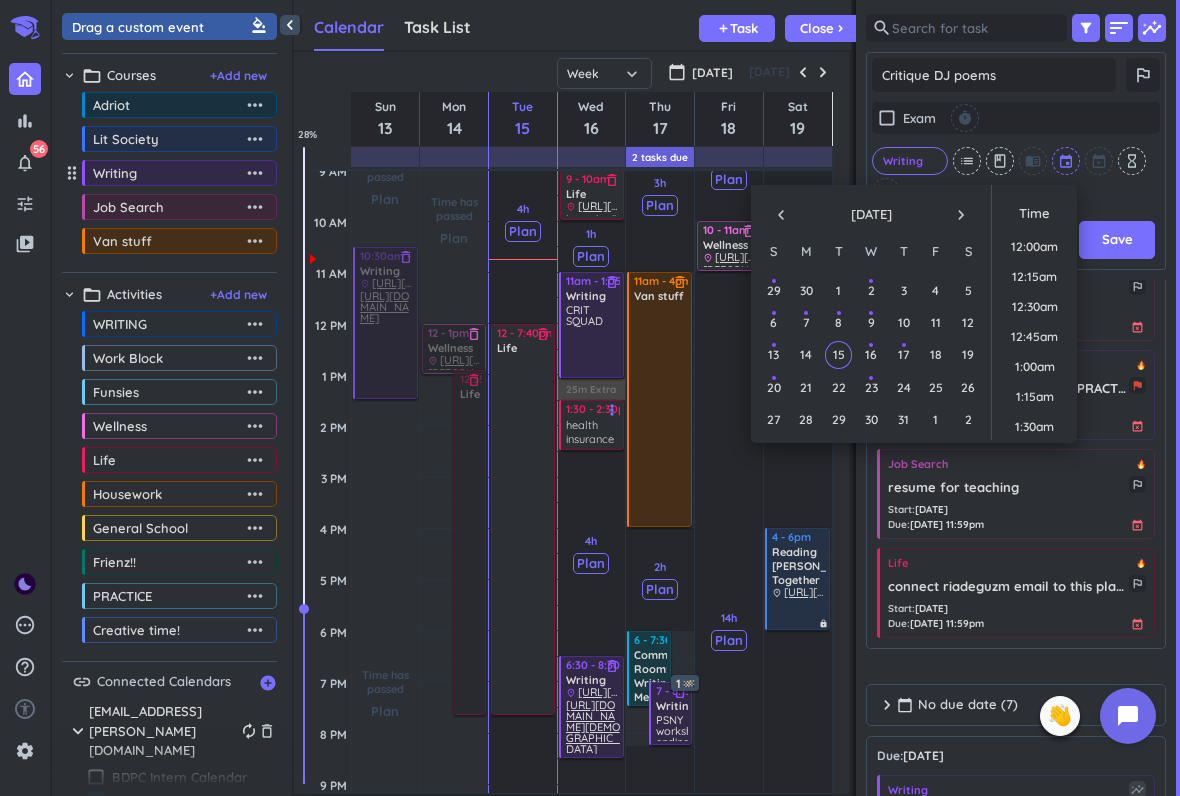 click at bounding box center (1067, 161) 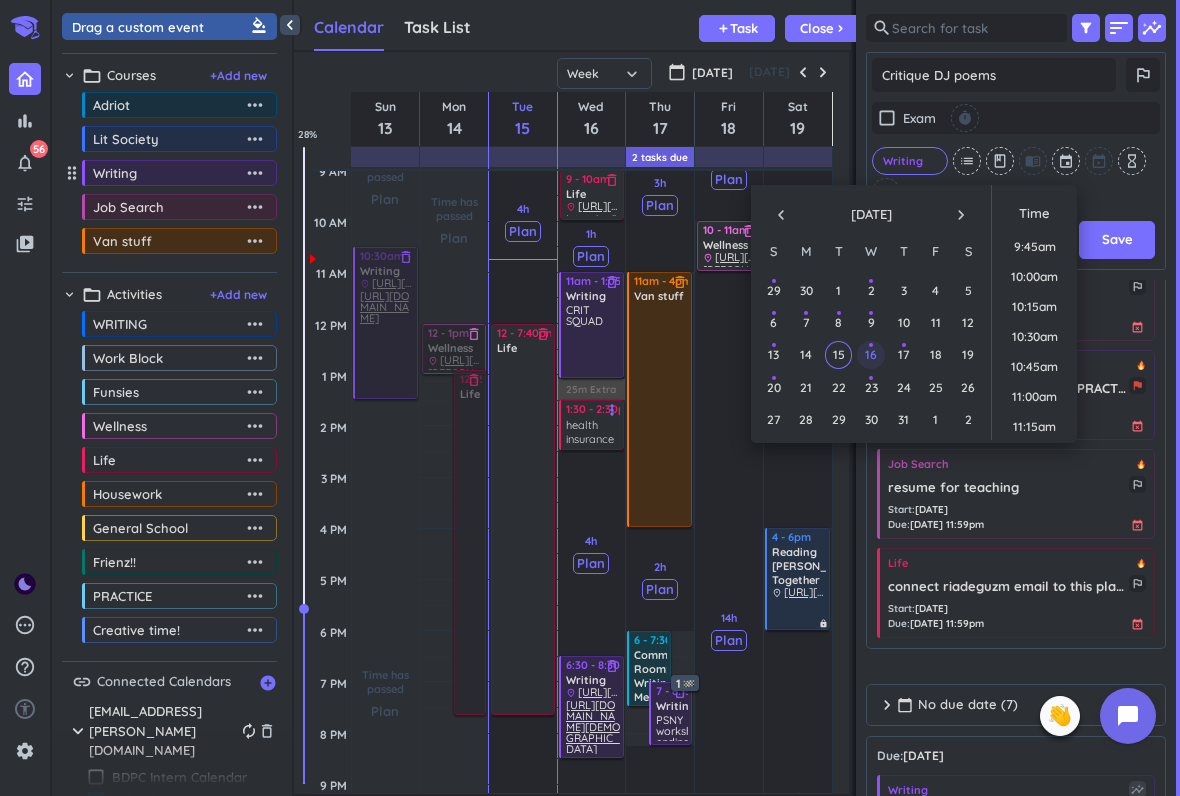 click on "16" at bounding box center (871, 354) 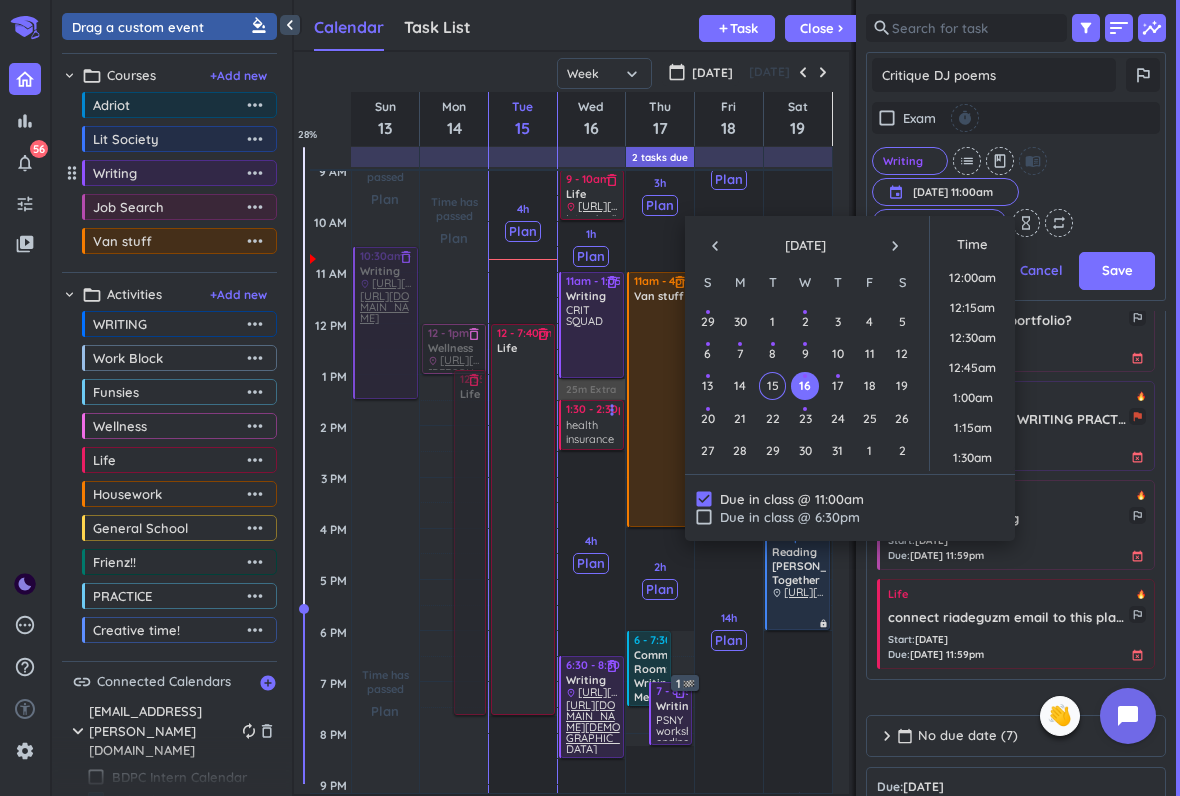 scroll, scrollTop: 485, scrollLeft: 300, axis: both 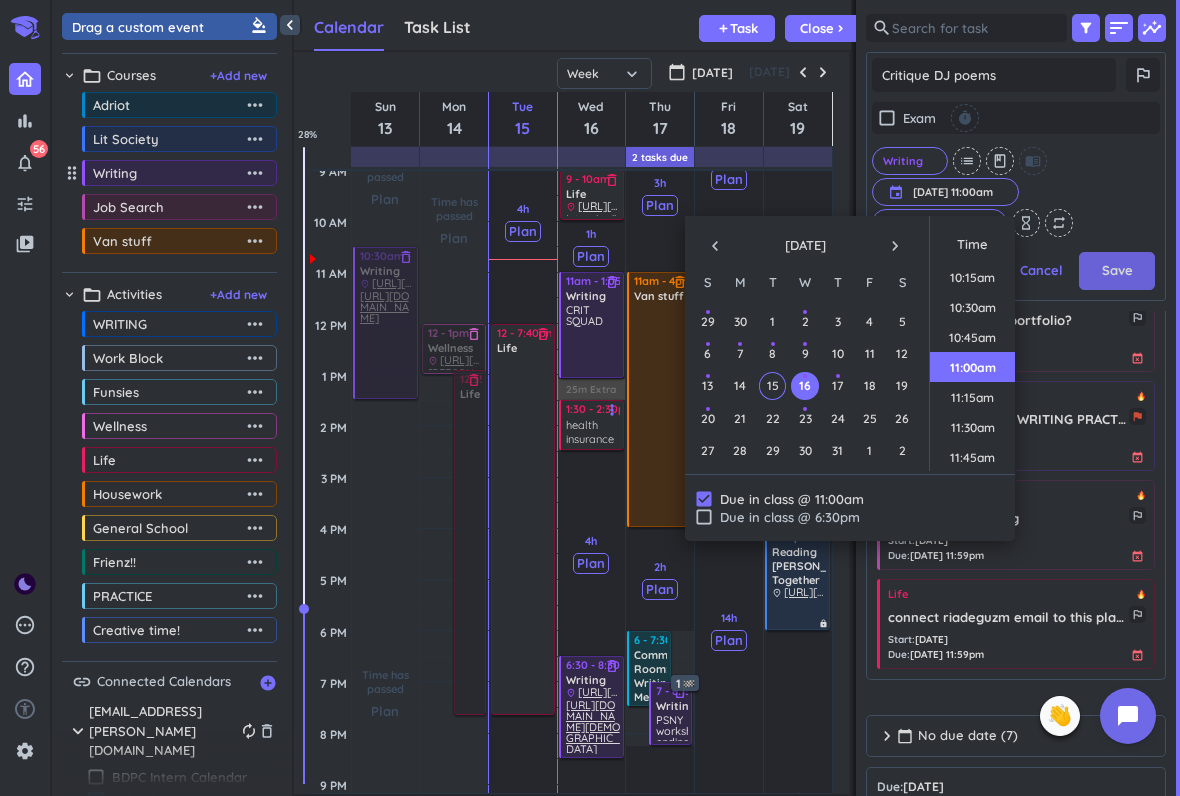 click on "Save" at bounding box center (1117, 271) 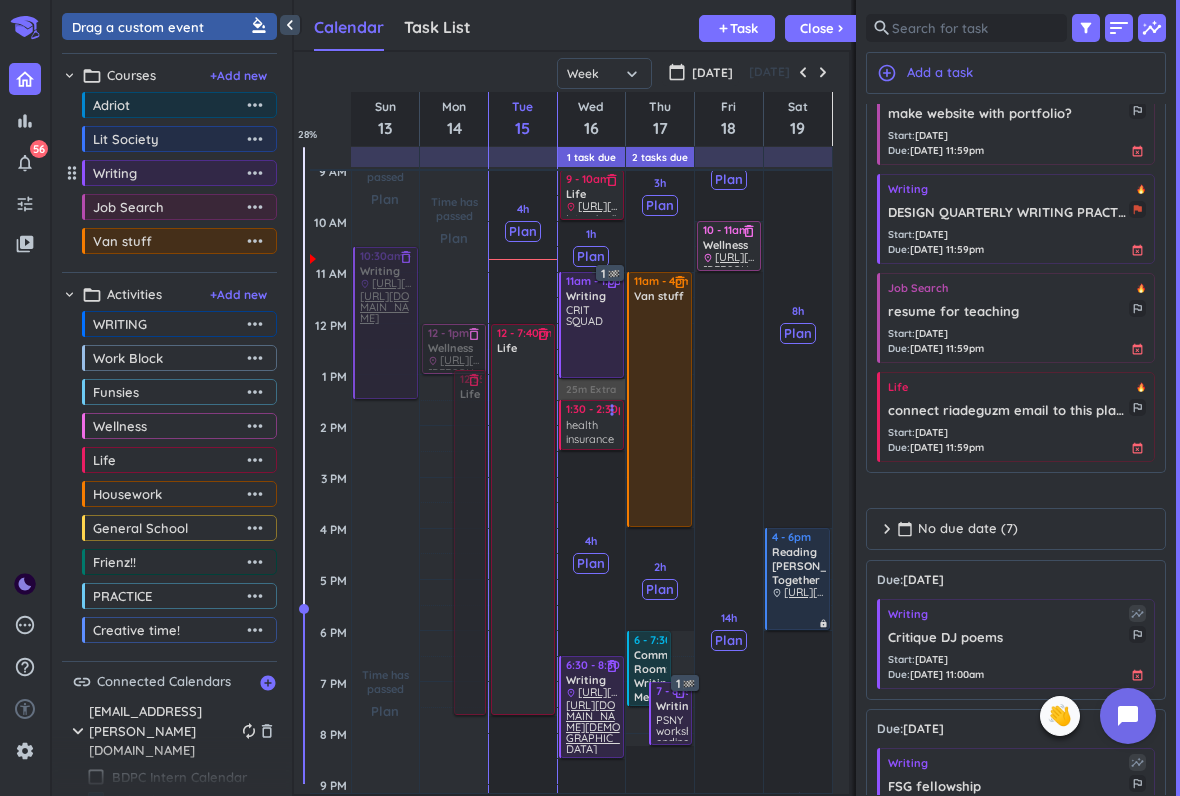 scroll, scrollTop: 1, scrollLeft: 1, axis: both 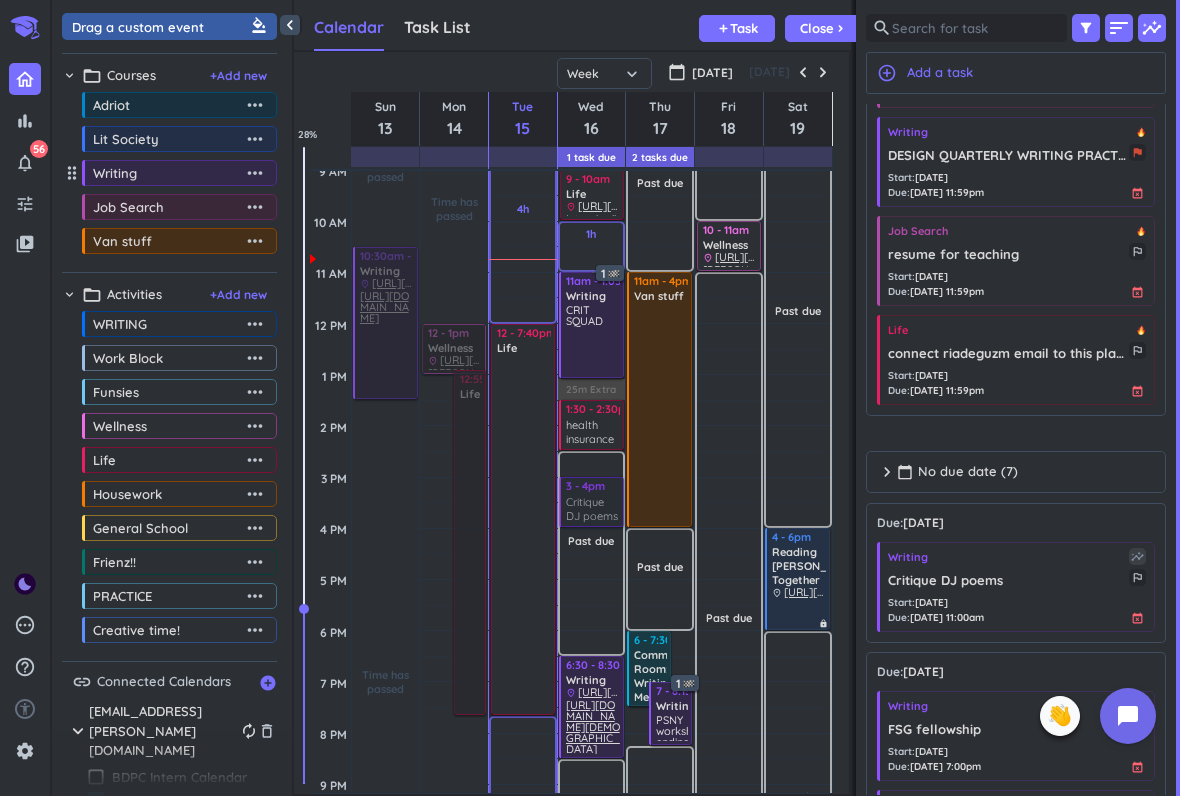 drag, startPoint x: 995, startPoint y: 601, endPoint x: 612, endPoint y: 482, distance: 401.0611 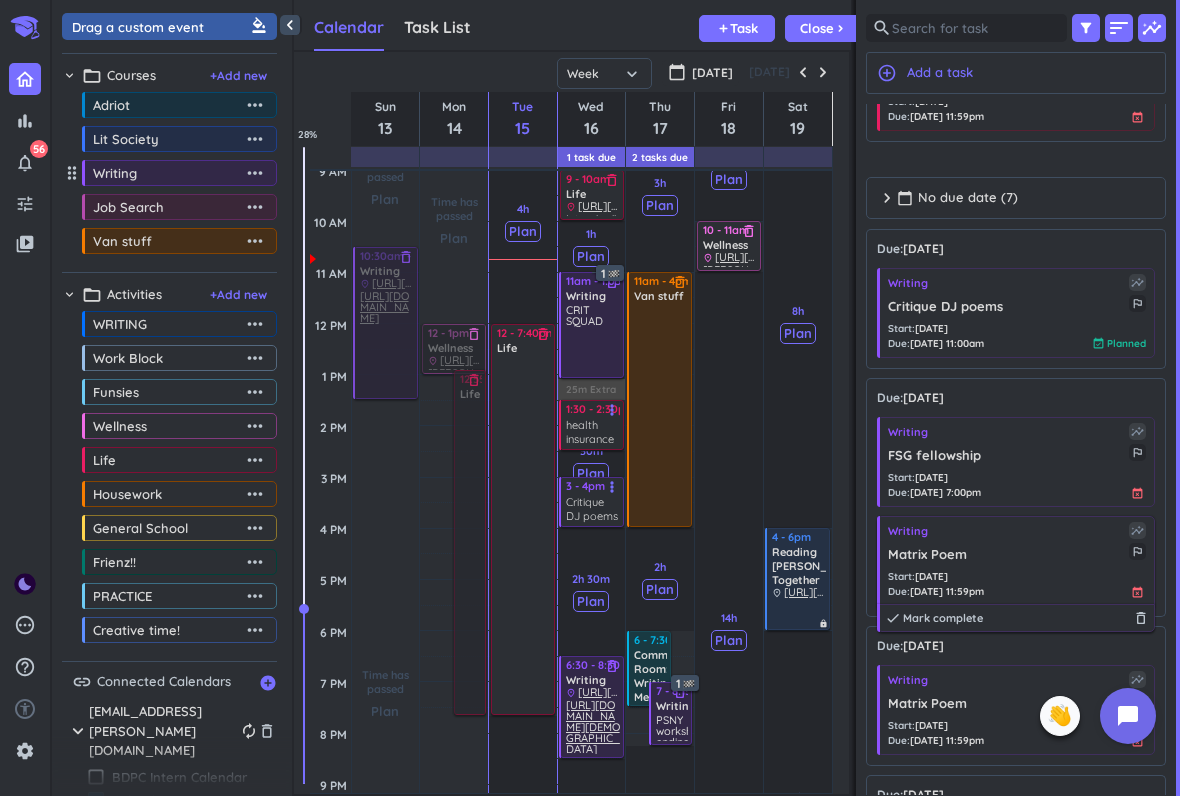 scroll, scrollTop: 1153, scrollLeft: 0, axis: vertical 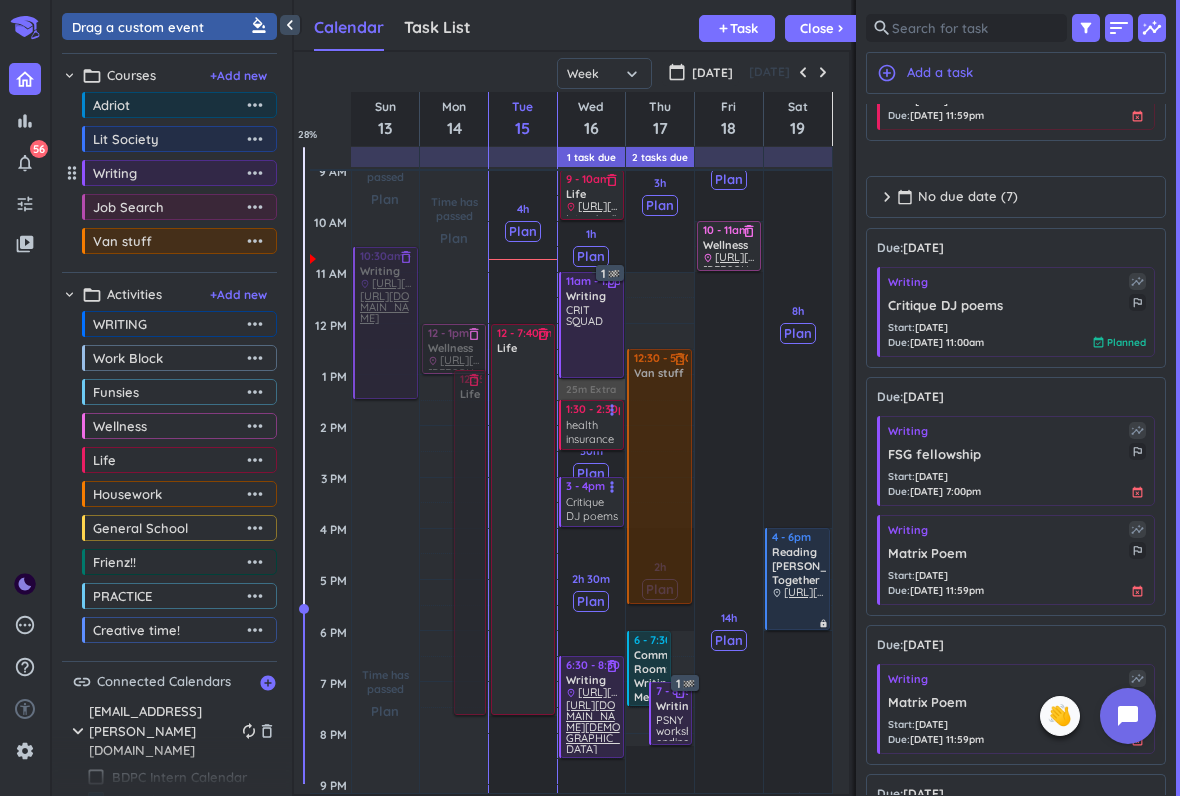 drag, startPoint x: 642, startPoint y: 327, endPoint x: 647, endPoint y: 401, distance: 74.168724 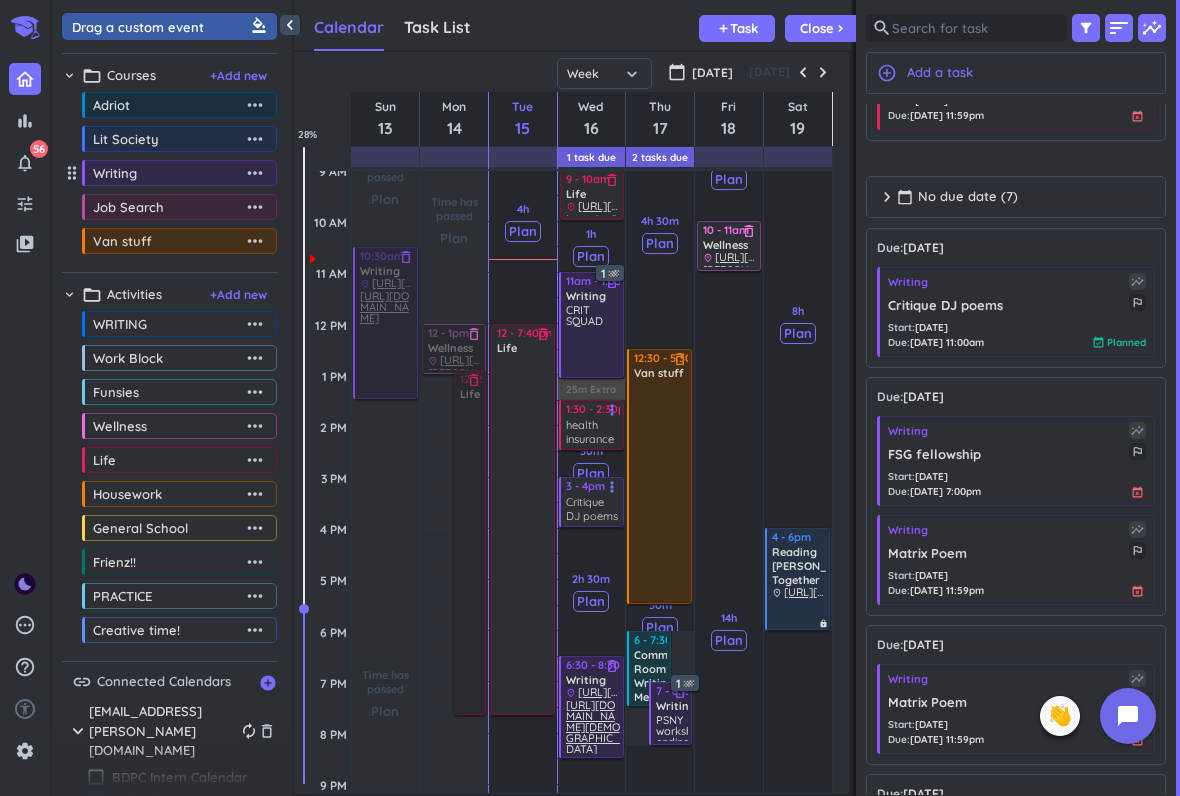 scroll, scrollTop: 742, scrollLeft: 555, axis: both 